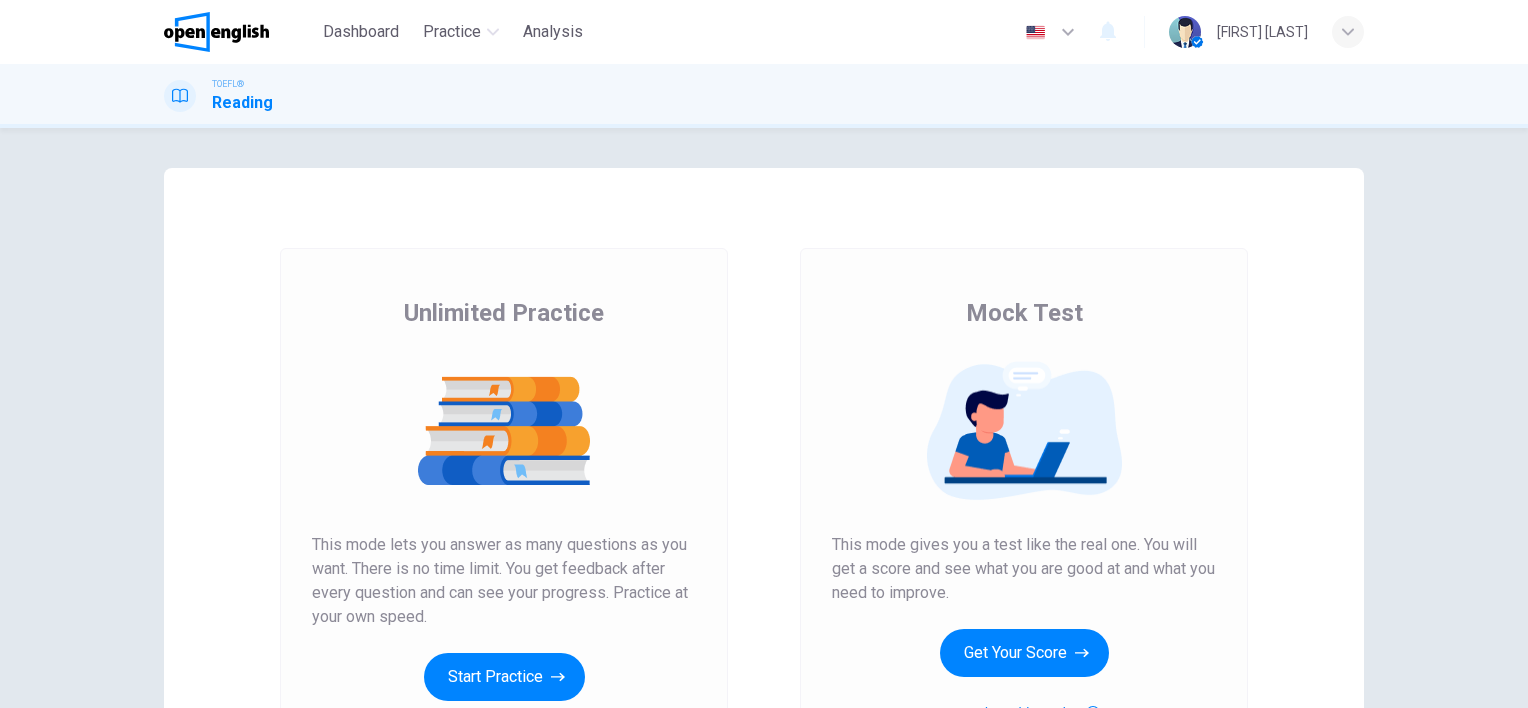 scroll, scrollTop: 0, scrollLeft: 0, axis: both 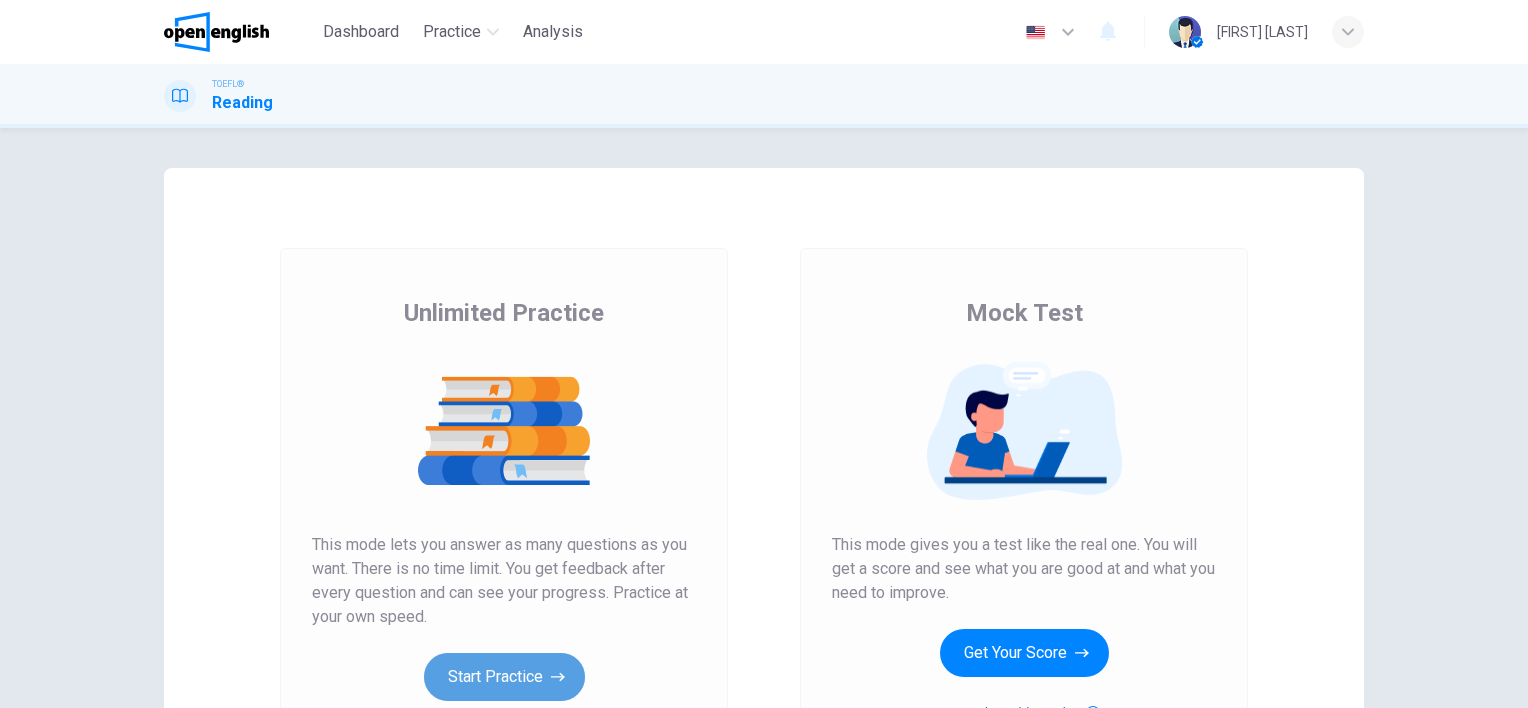 click on "Start Practice" at bounding box center [504, 677] 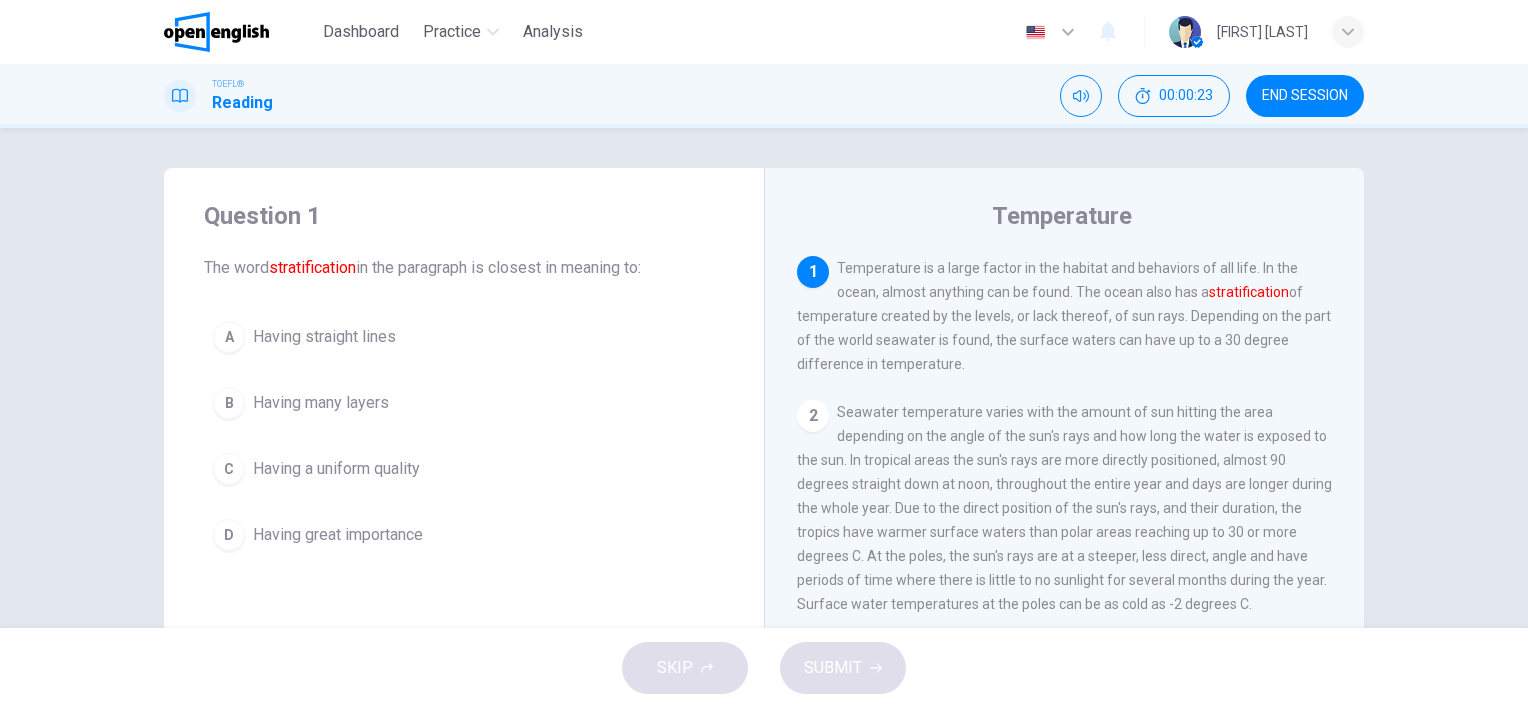click on "Temperature is a large factor in the habitat and behaviors of all life. In the ocean, almost anything can be found. The ocean also has a  stratification  of temperature created by the levels, or lack thereof, of sun rays. Depending on the part of the world seawater is found, the surface waters can have up to a 30 degree difference in temperature." at bounding box center [1064, 316] 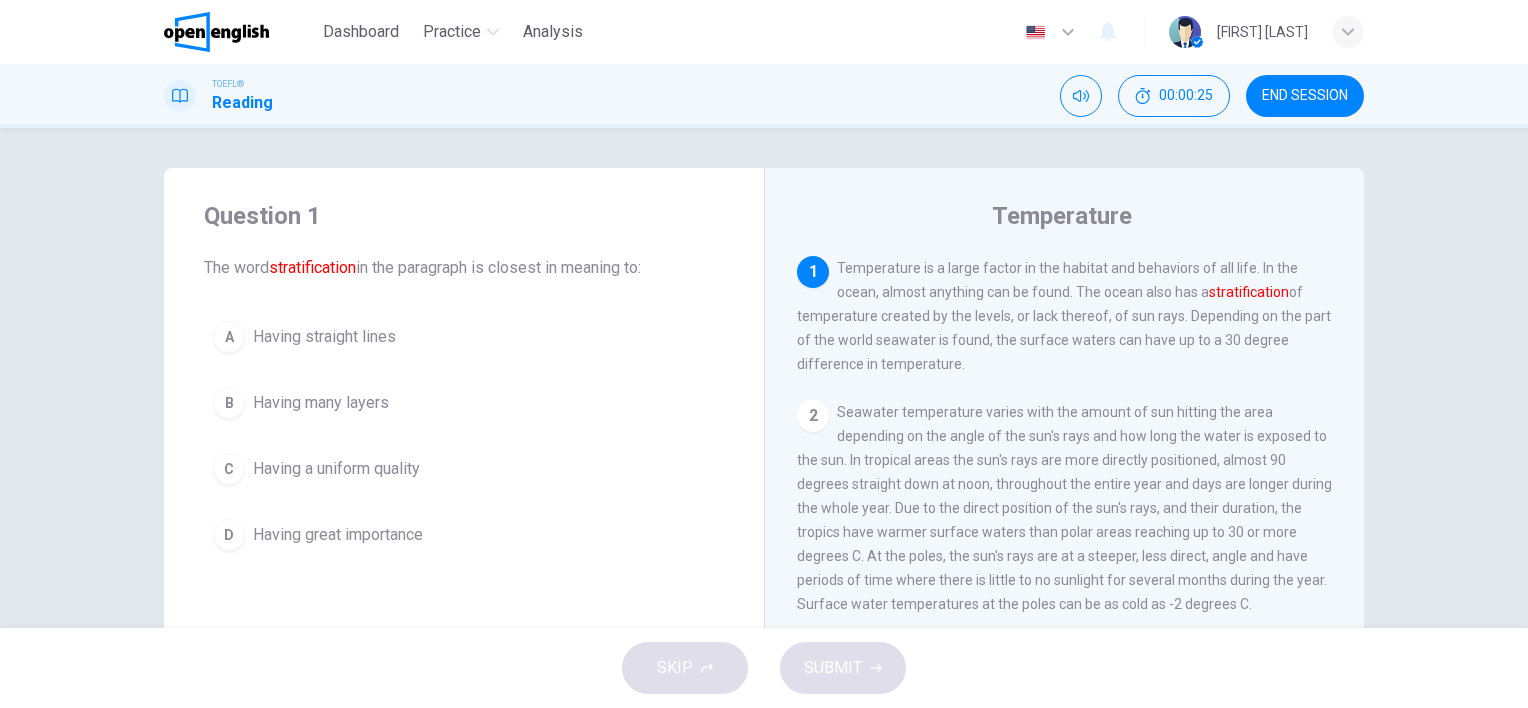 click on "Temperature is a large factor in the habitat and behaviors of all life. In the ocean, almost anything can be found. The ocean also has a  stratification  of temperature created by the levels, or lack thereof, of sun rays. Depending on the part of the world seawater is found, the surface waters can have up to a 30 degree difference in temperature." at bounding box center (1064, 316) 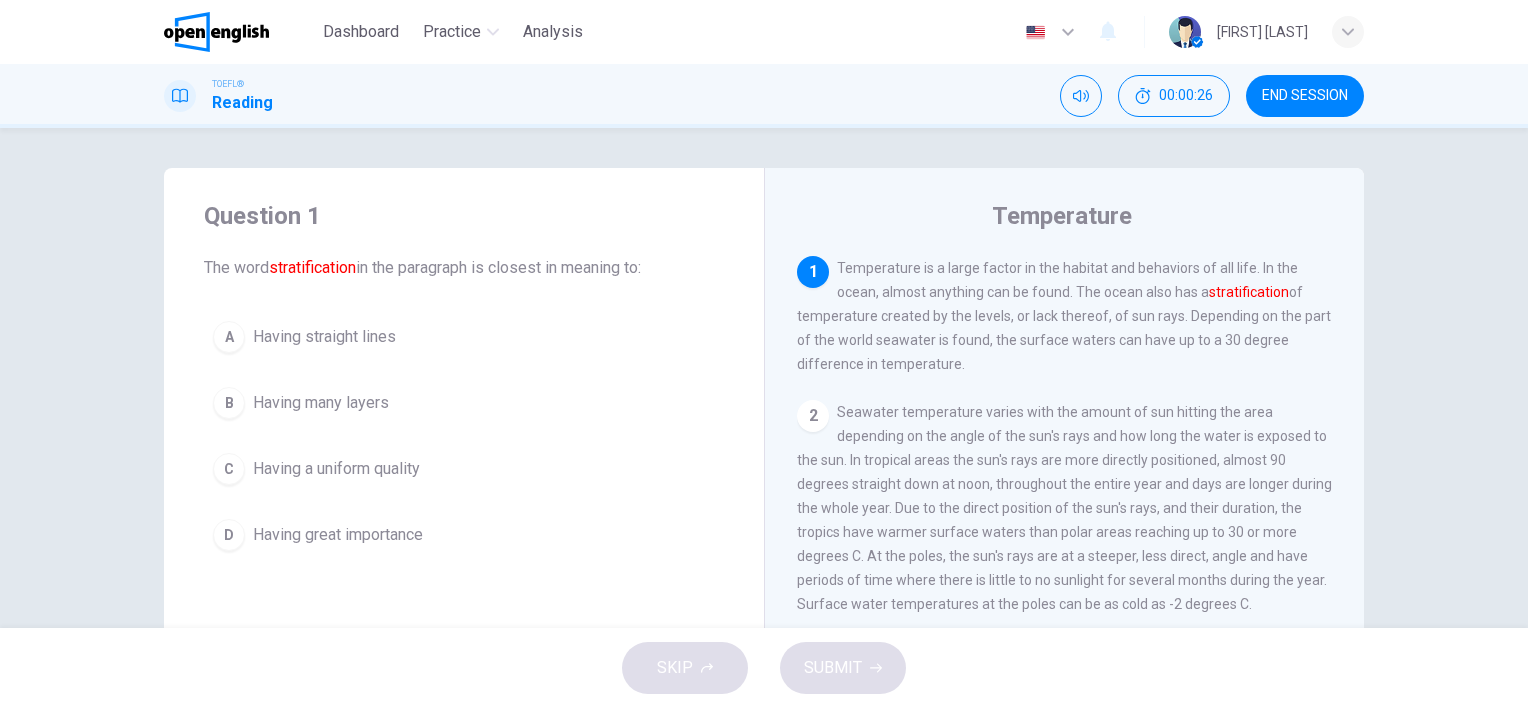 click on "Temperature is a large factor in the habitat and behaviors of all life. In the ocean, almost anything can be found. The ocean also has a  stratification  of temperature created by the levels, or lack thereof, of sun rays. Depending on the part of the world seawater is found, the surface waters can have up to a 30 degree difference in temperature." at bounding box center (1064, 316) 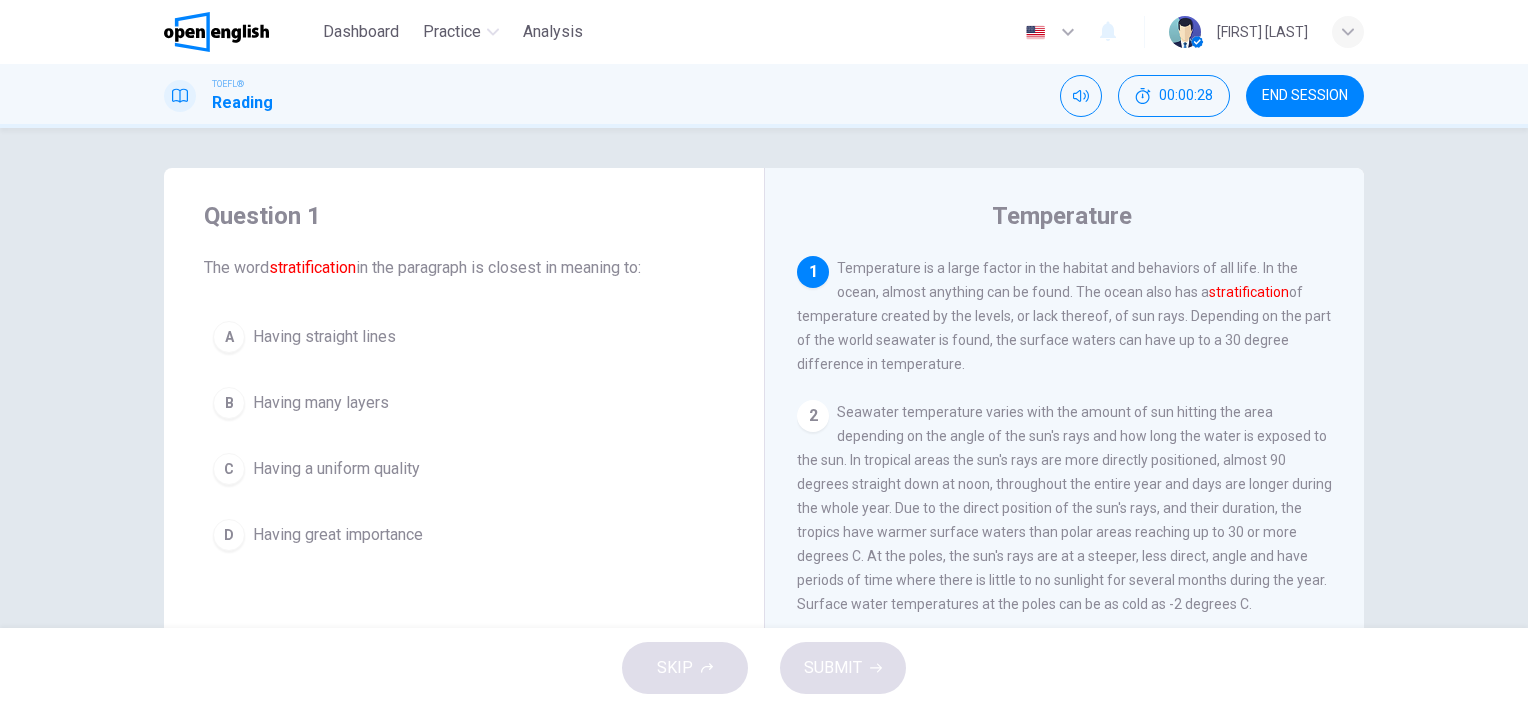 drag, startPoint x: 1047, startPoint y: 319, endPoint x: 1113, endPoint y: 312, distance: 66.37017 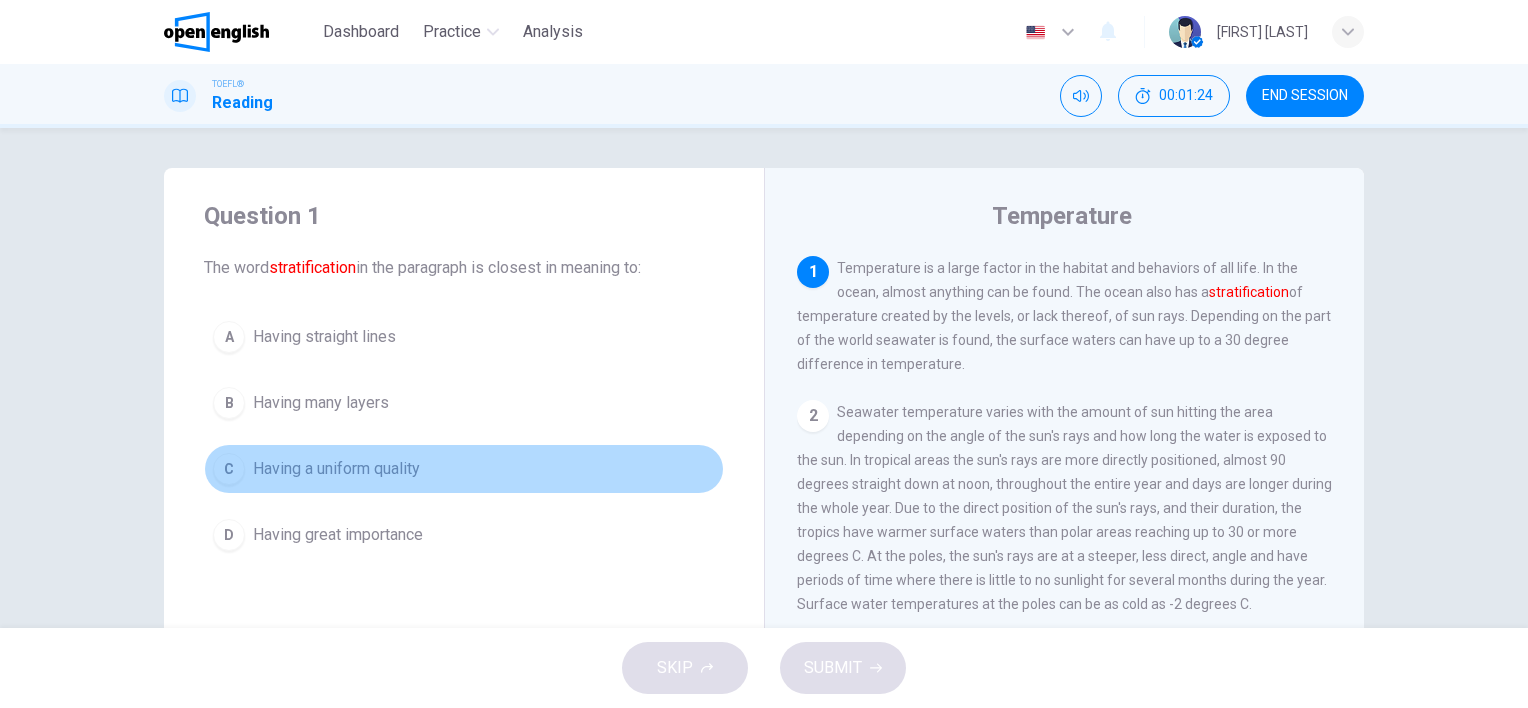 click on "C" at bounding box center [229, 469] 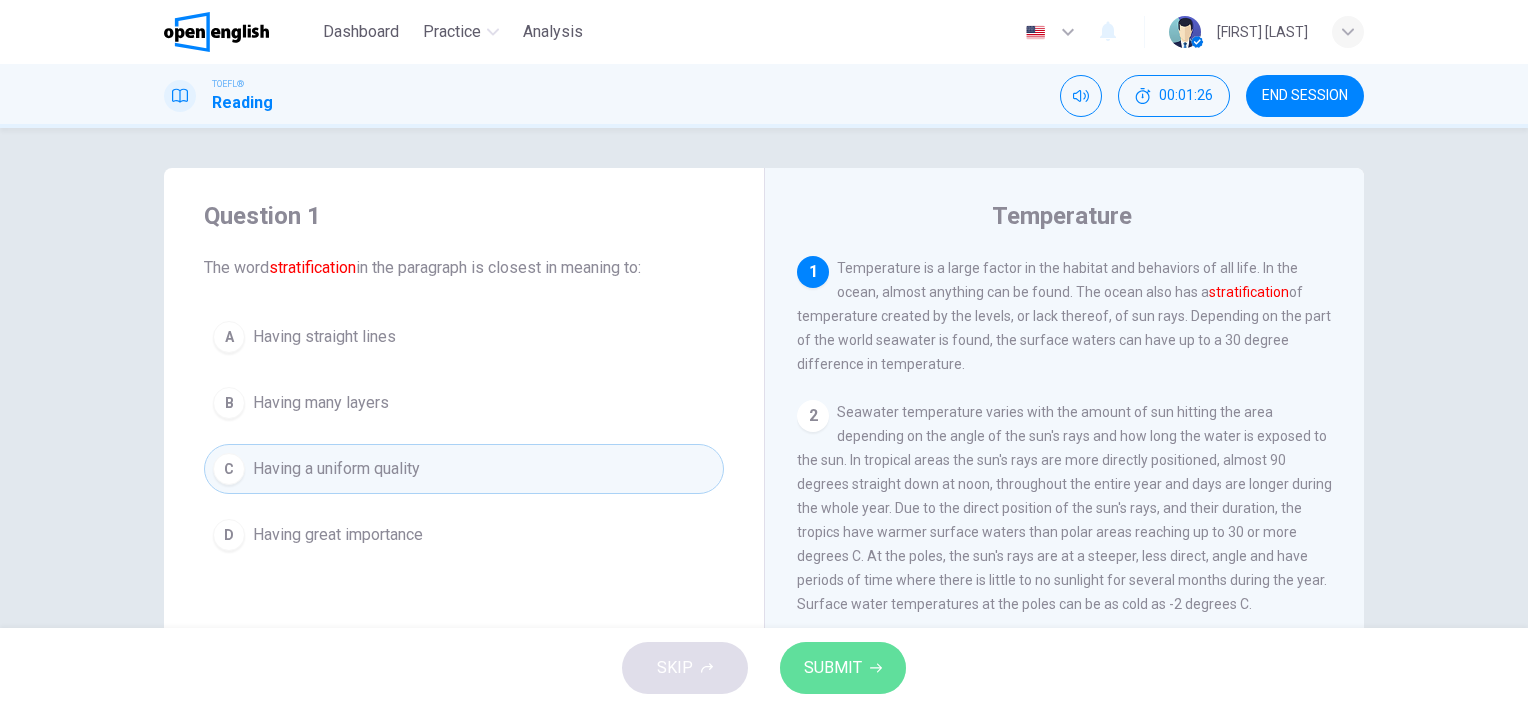click on "SUBMIT" at bounding box center [833, 668] 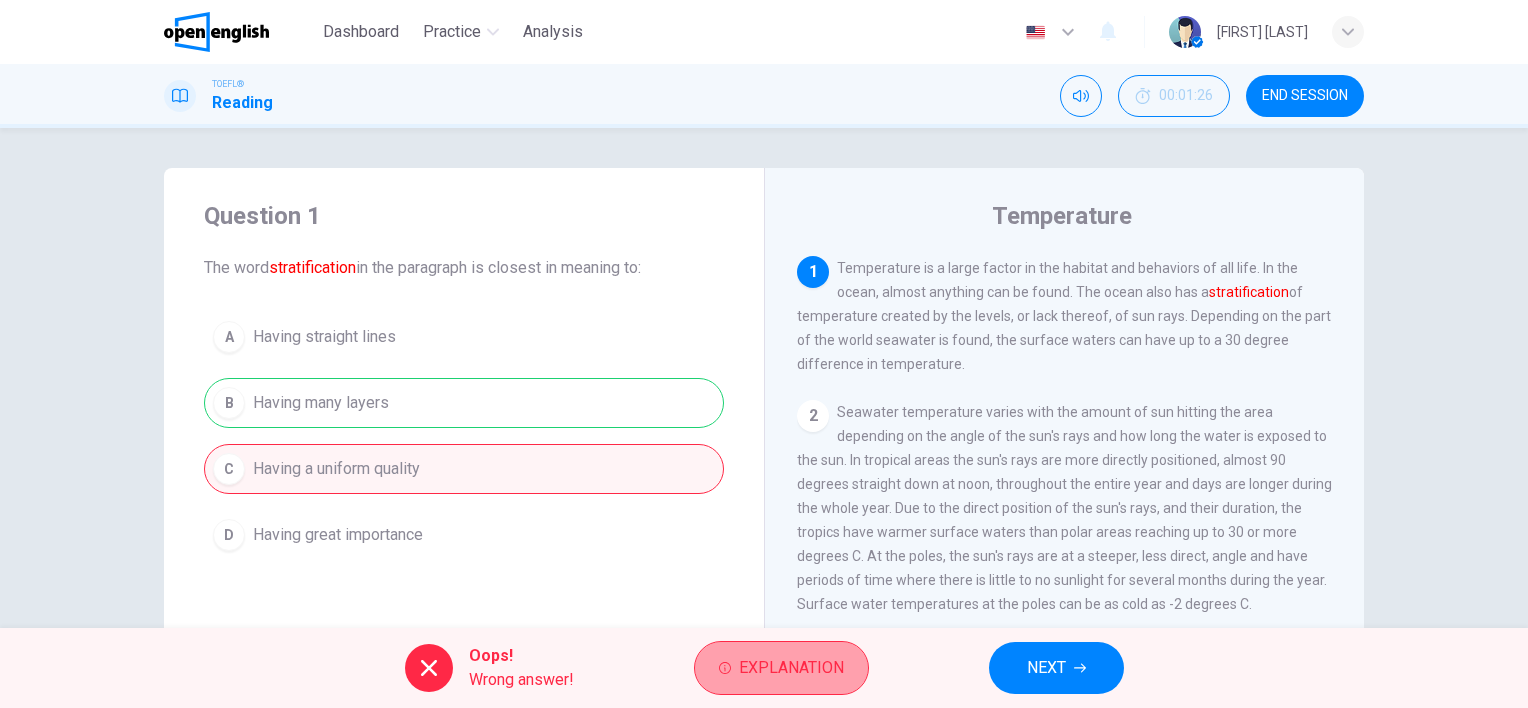 click on "Explanation" at bounding box center (791, 668) 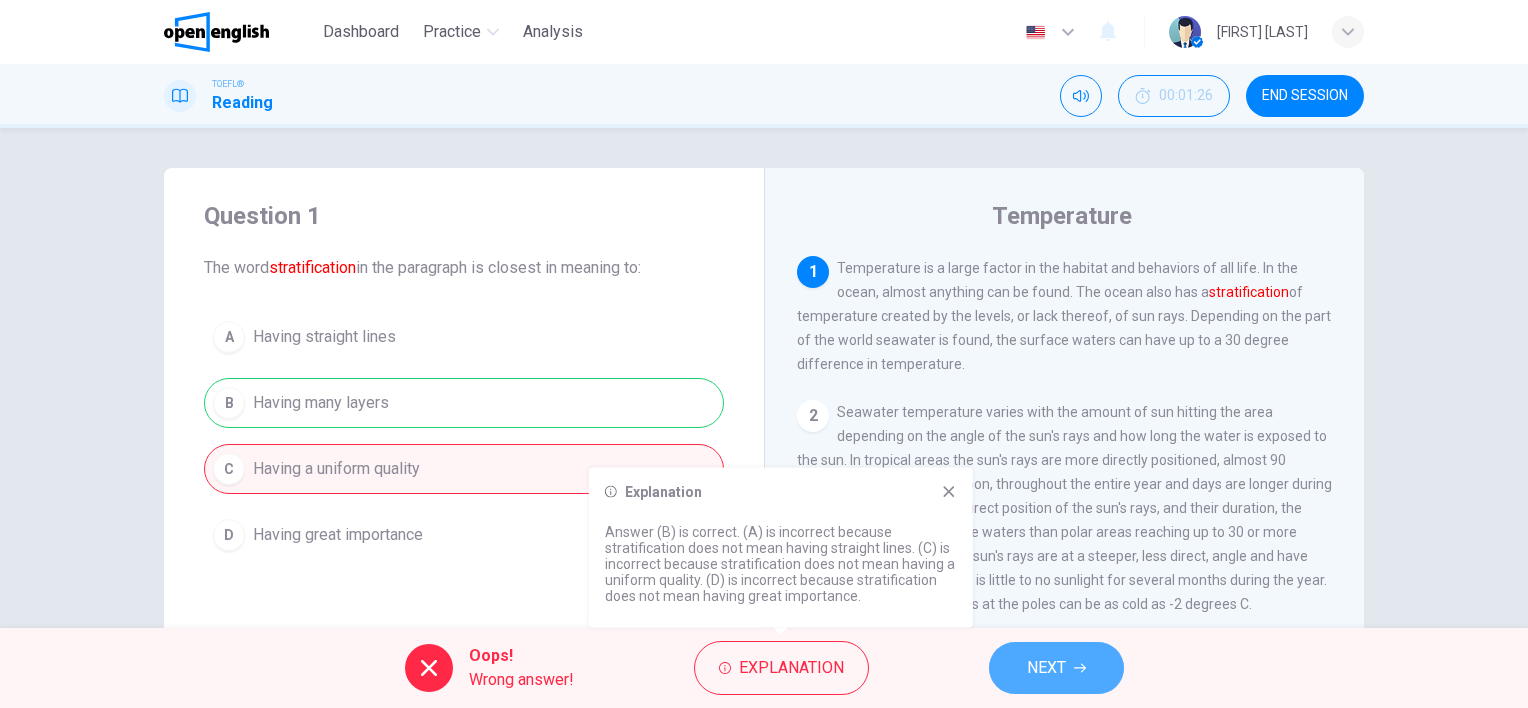 click on "NEXT" at bounding box center [1046, 668] 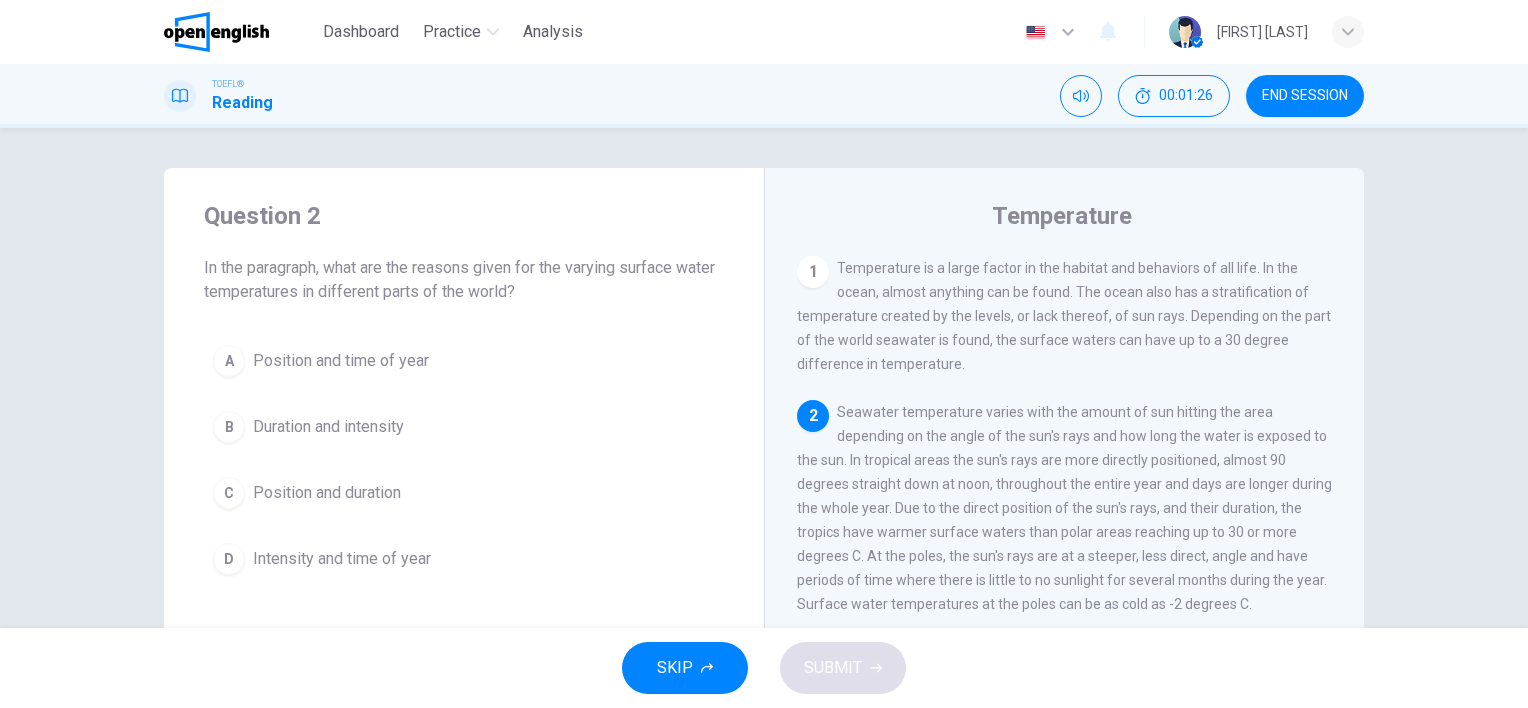 scroll, scrollTop: 148, scrollLeft: 0, axis: vertical 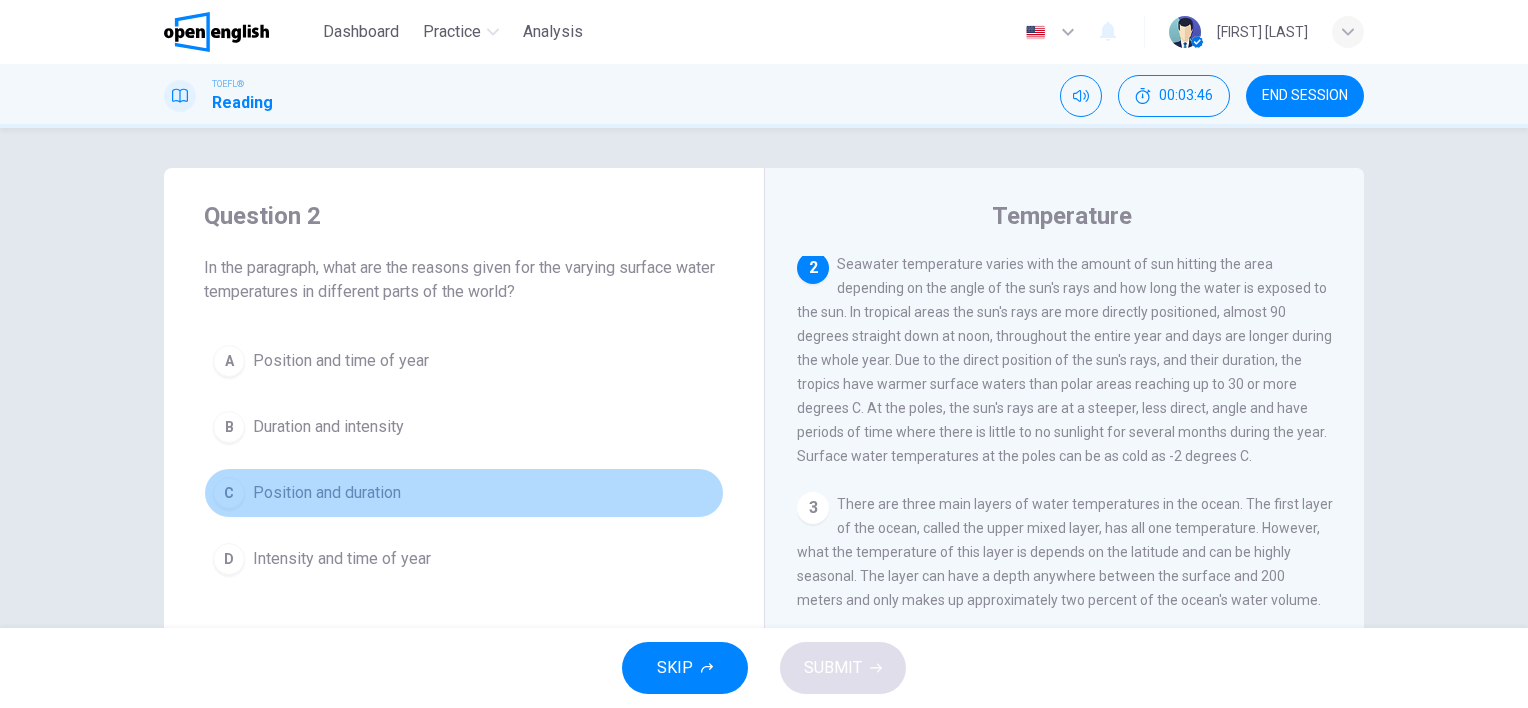 click on "C" at bounding box center (229, 493) 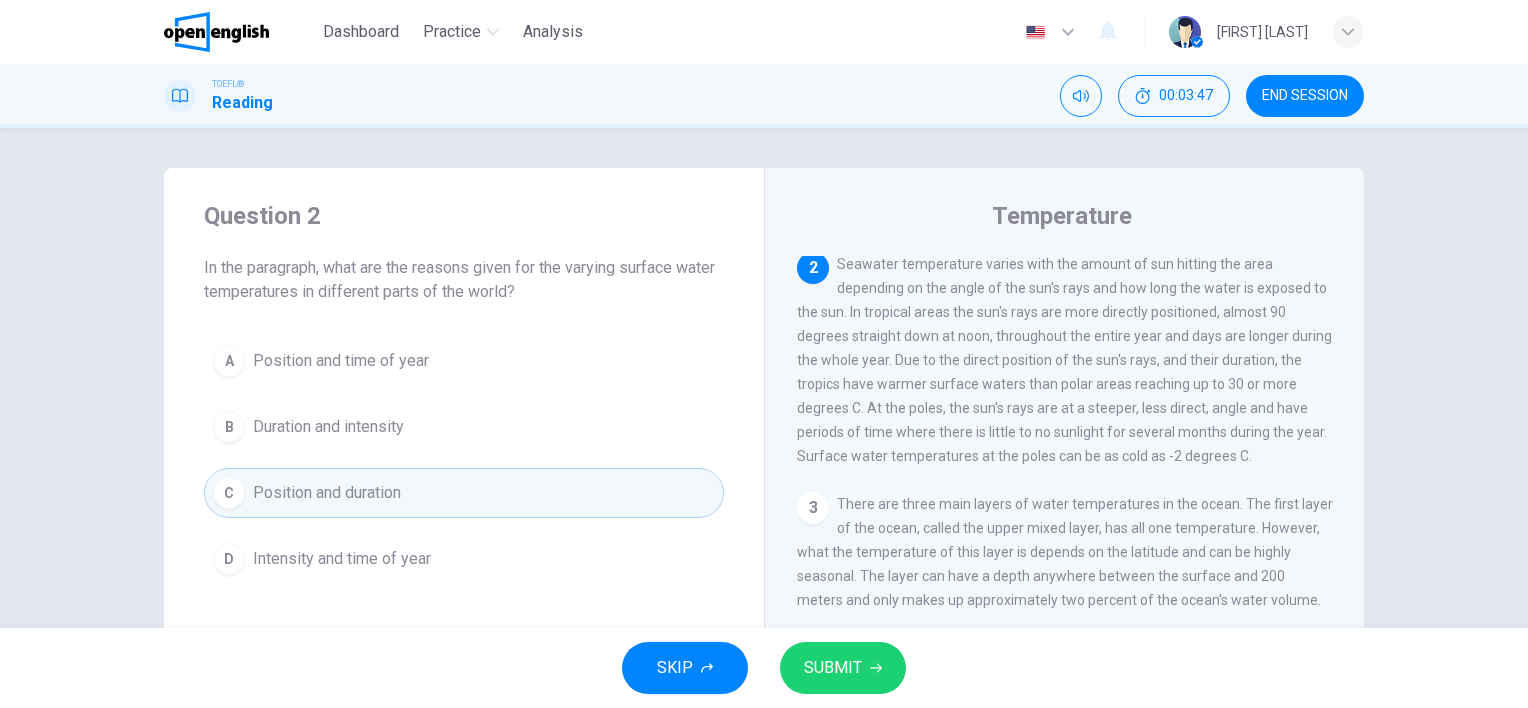 click on "SUBMIT" at bounding box center (843, 668) 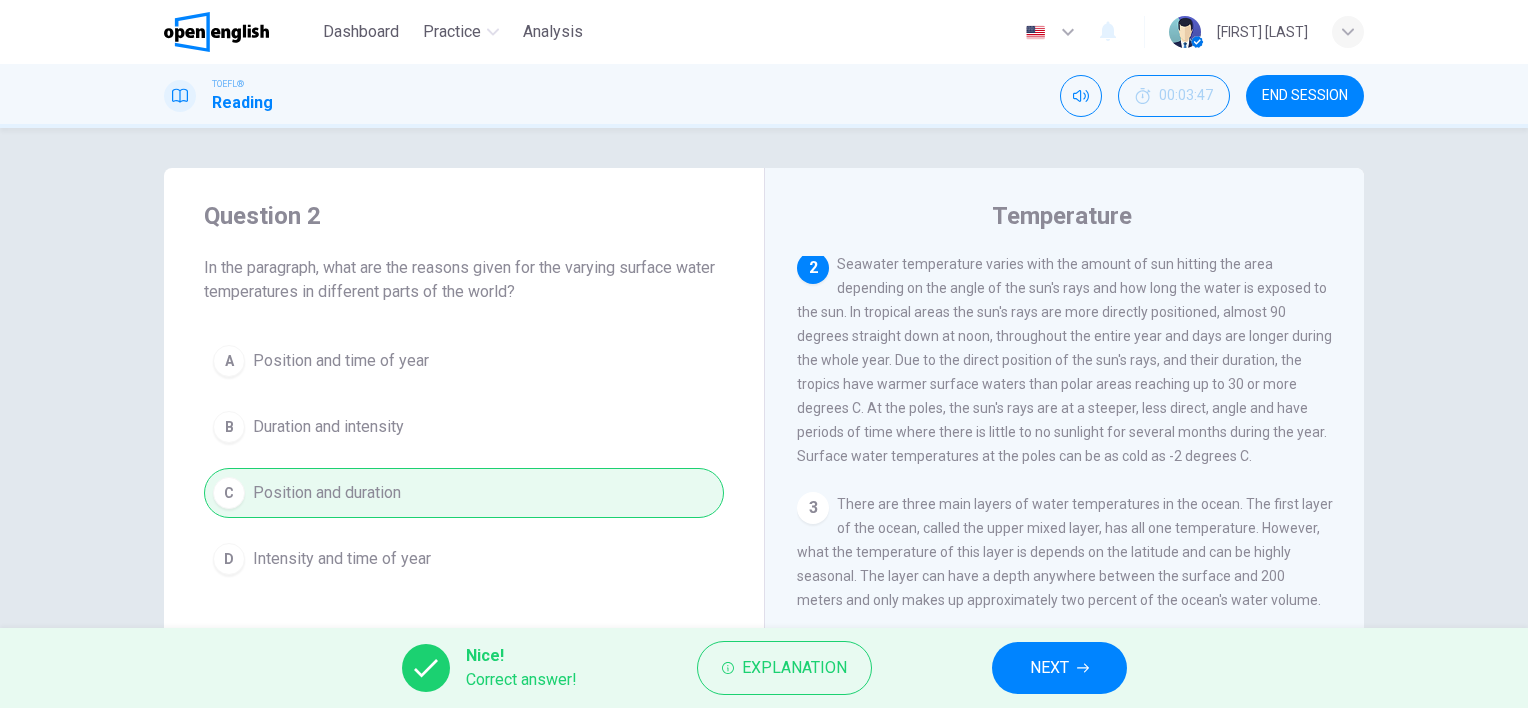 click on "NEXT" at bounding box center [1049, 668] 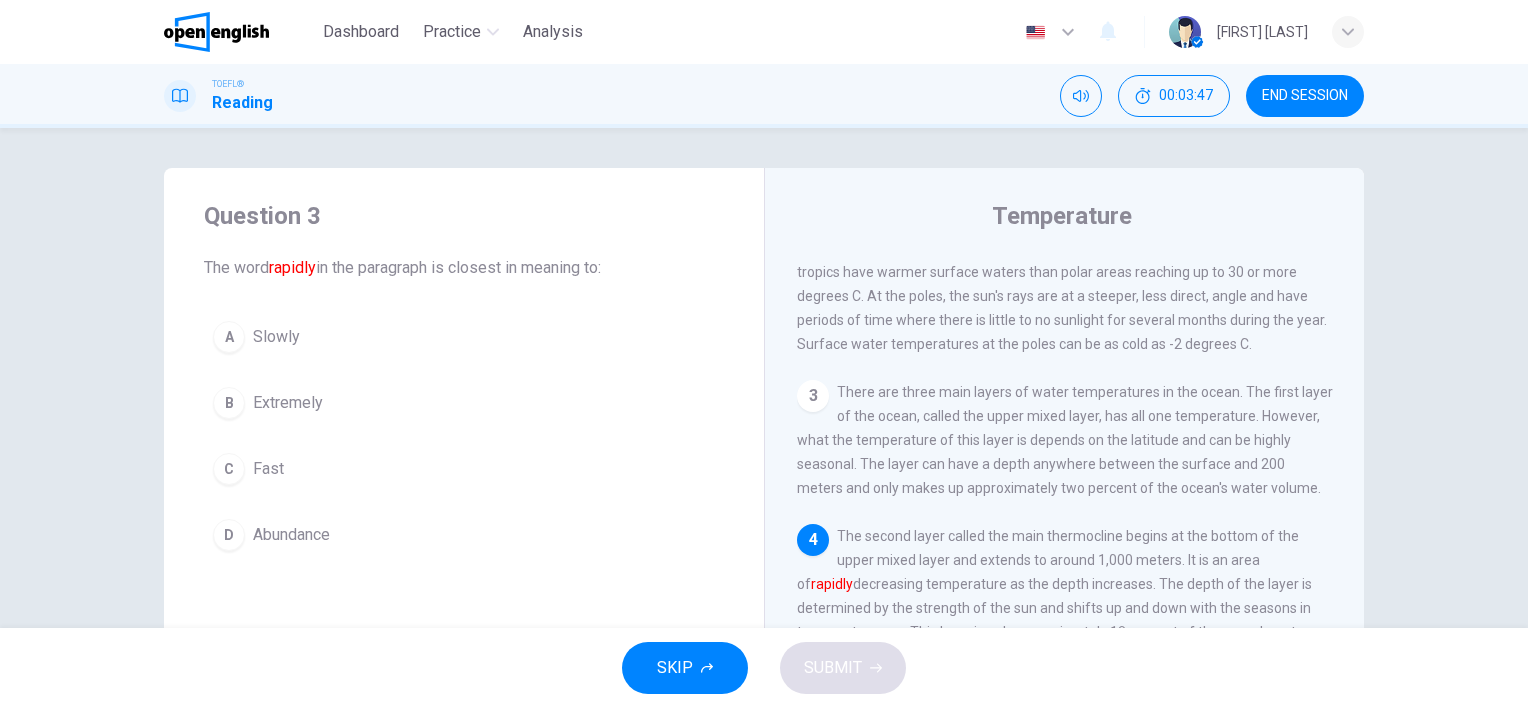 scroll, scrollTop: 292, scrollLeft: 0, axis: vertical 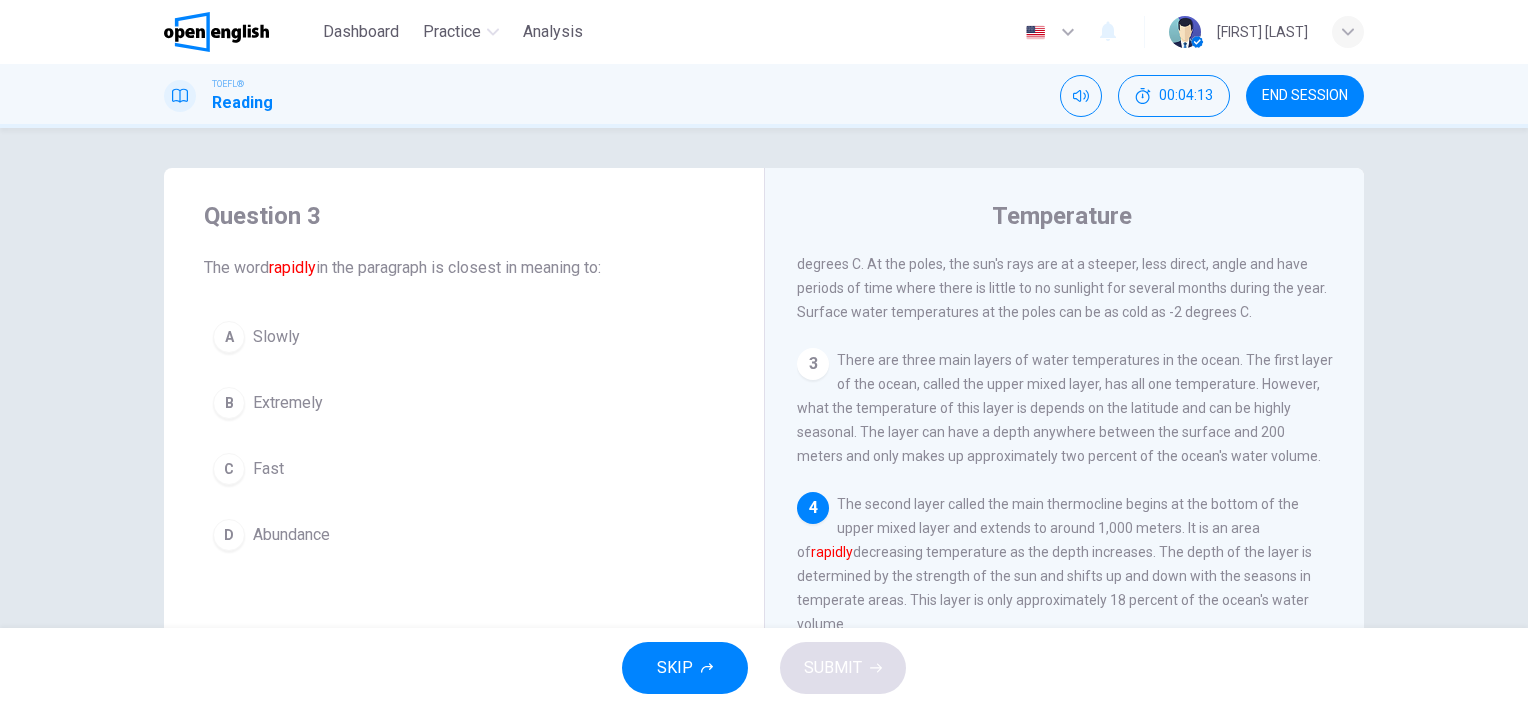 click on "Question 3 The word  rapidly  in the paragraph is closest in meaning to: A Slowly B Extremely C Fast D Abundance Temperature 1 Temperature is a large factor in the habitat and behaviors of all life. In the ocean, almost anything can be found. The ocean also has a stratification of temperature created by the levels, or lack thereof, of sun rays. Depending on the part of the world seawater is found, the surface waters can have up to a 30 degree difference in temperature. 2 3 There are three main layers of water temperatures in the ocean. The first layer of the ocean, called the upper mixed layer, has all one temperature. However, what the temperature of this layer is depends on the latitude and can be highly seasonal. The layer can have a depth anywhere between the surface and 200 meters and only makes up approximately two percent of the ocean's water volume. 4 The second layer called the main thermocline begins at the bottom of the upper mixed layer and extends to around 1,000 meters. It is an area of" at bounding box center (764, 378) 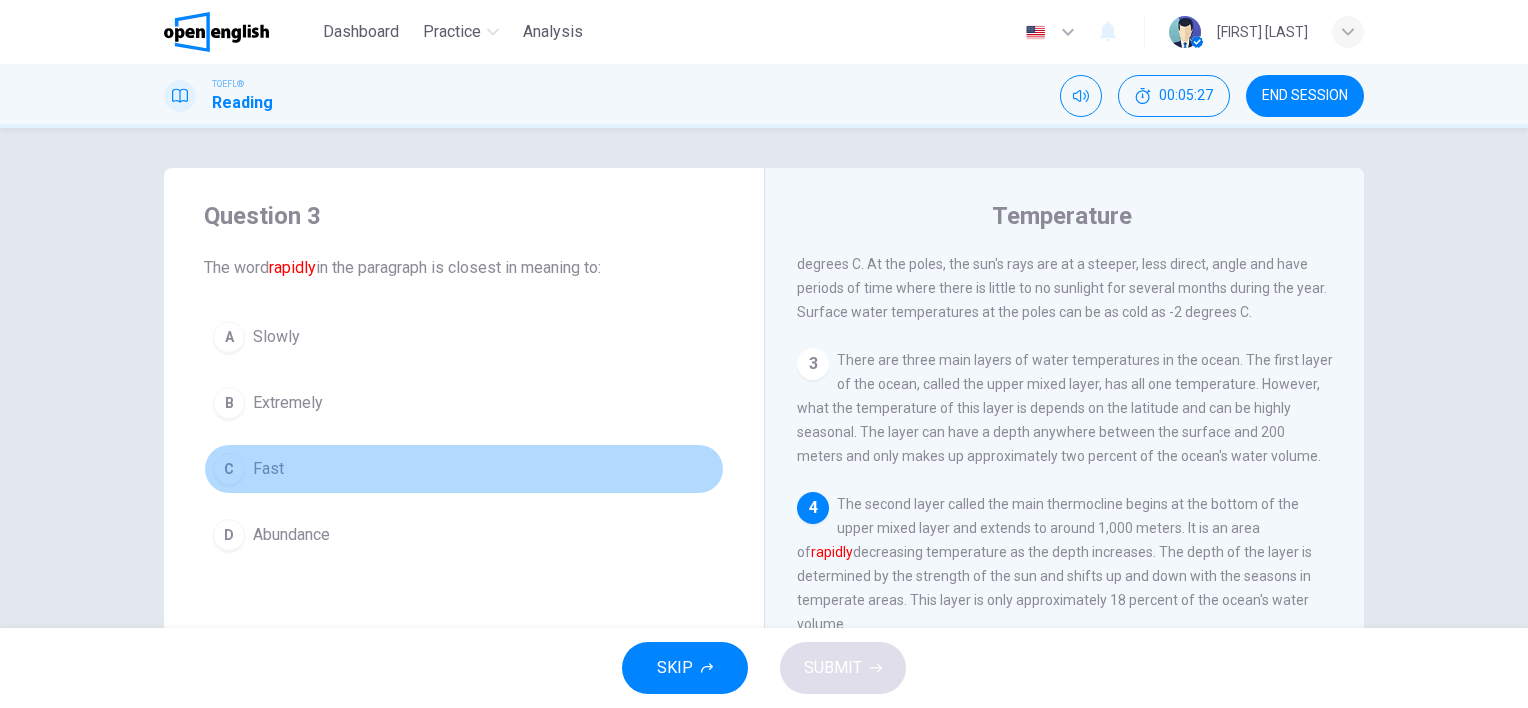 click on "C" at bounding box center (229, 469) 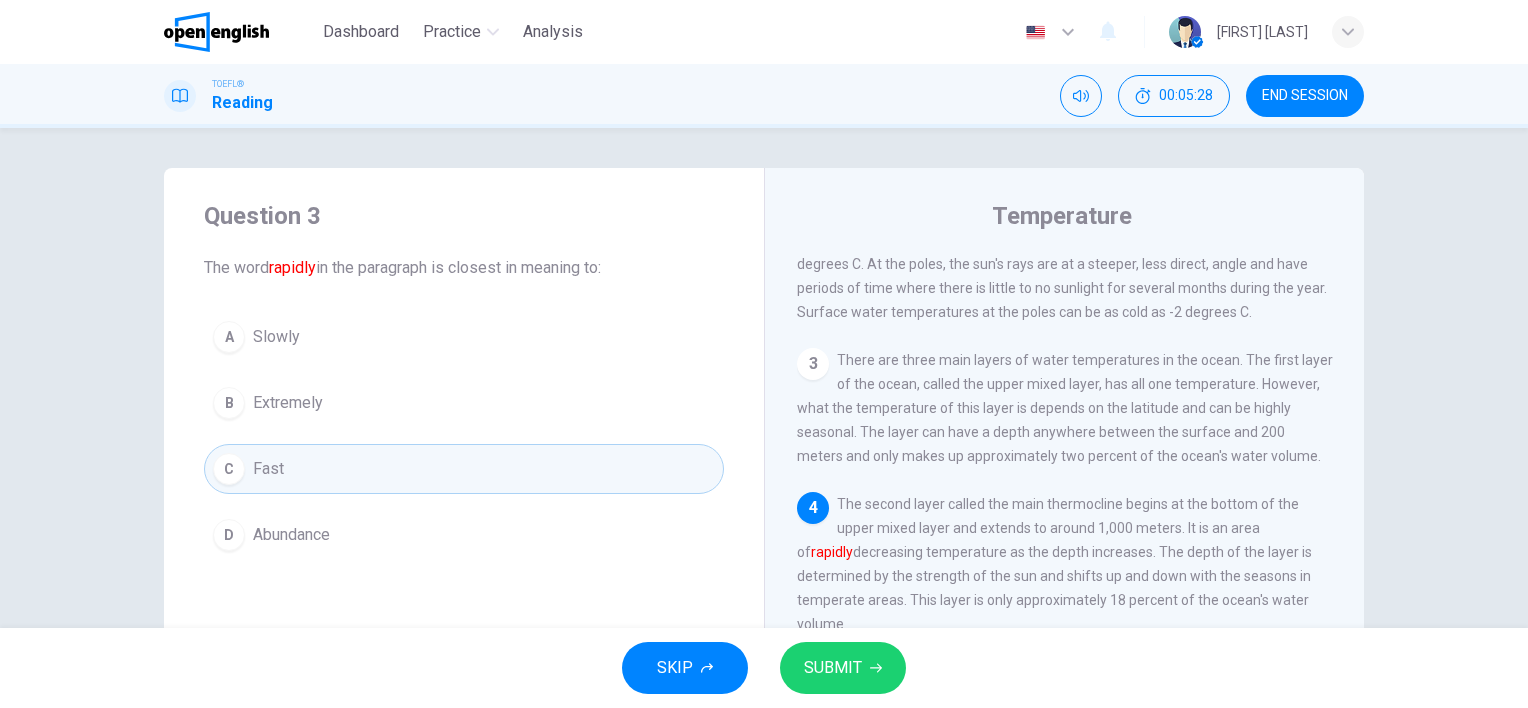 click on "SUBMIT" at bounding box center (833, 668) 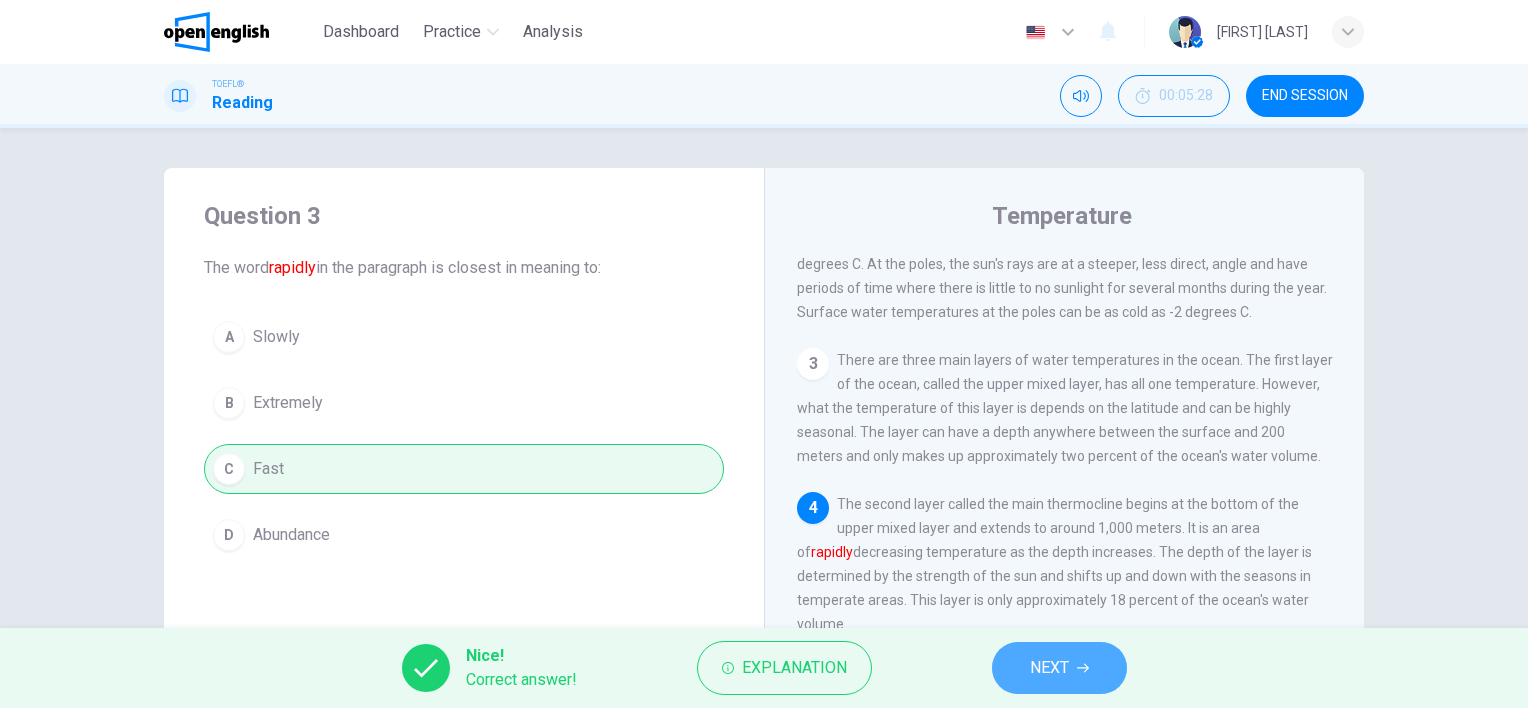 click on "NEXT" at bounding box center [1059, 668] 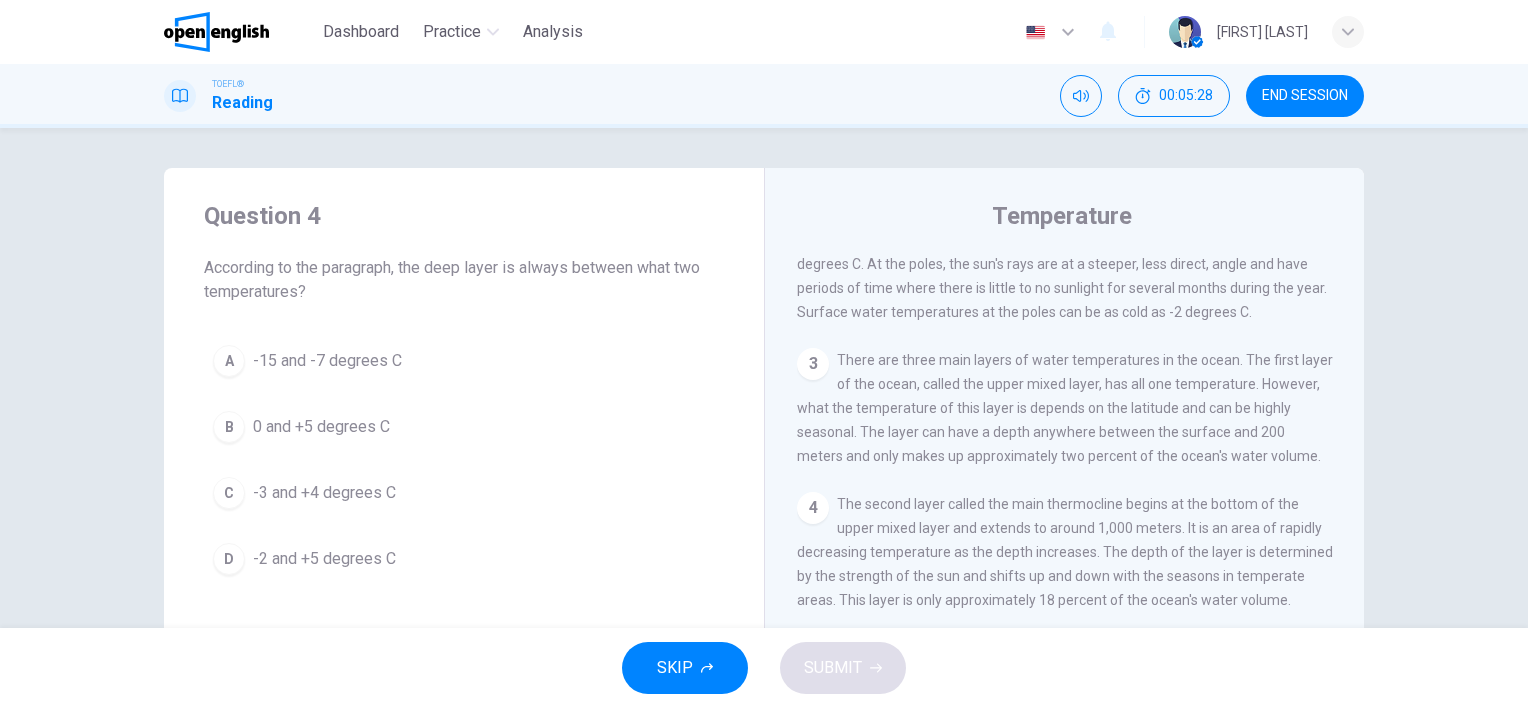 scroll, scrollTop: 415, scrollLeft: 0, axis: vertical 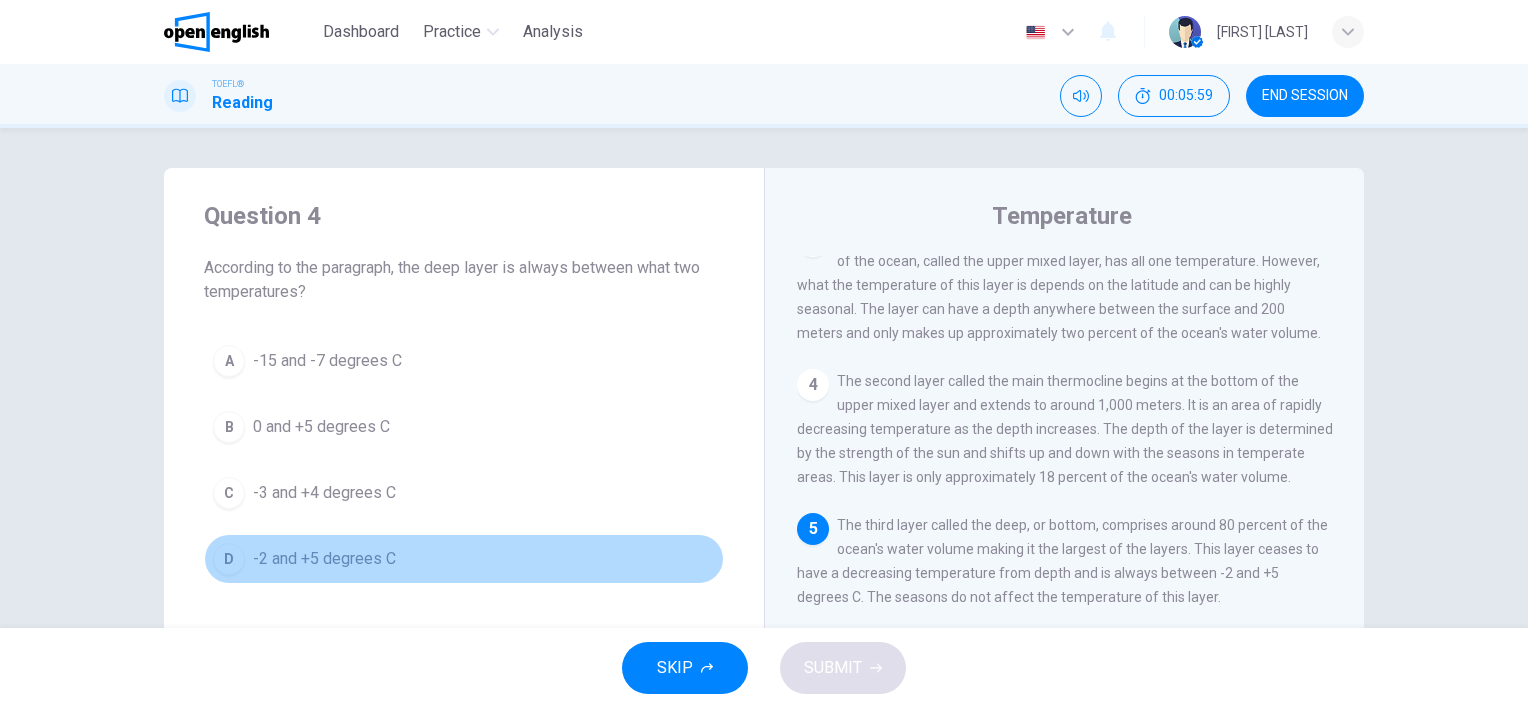 click on "D" at bounding box center (229, 559) 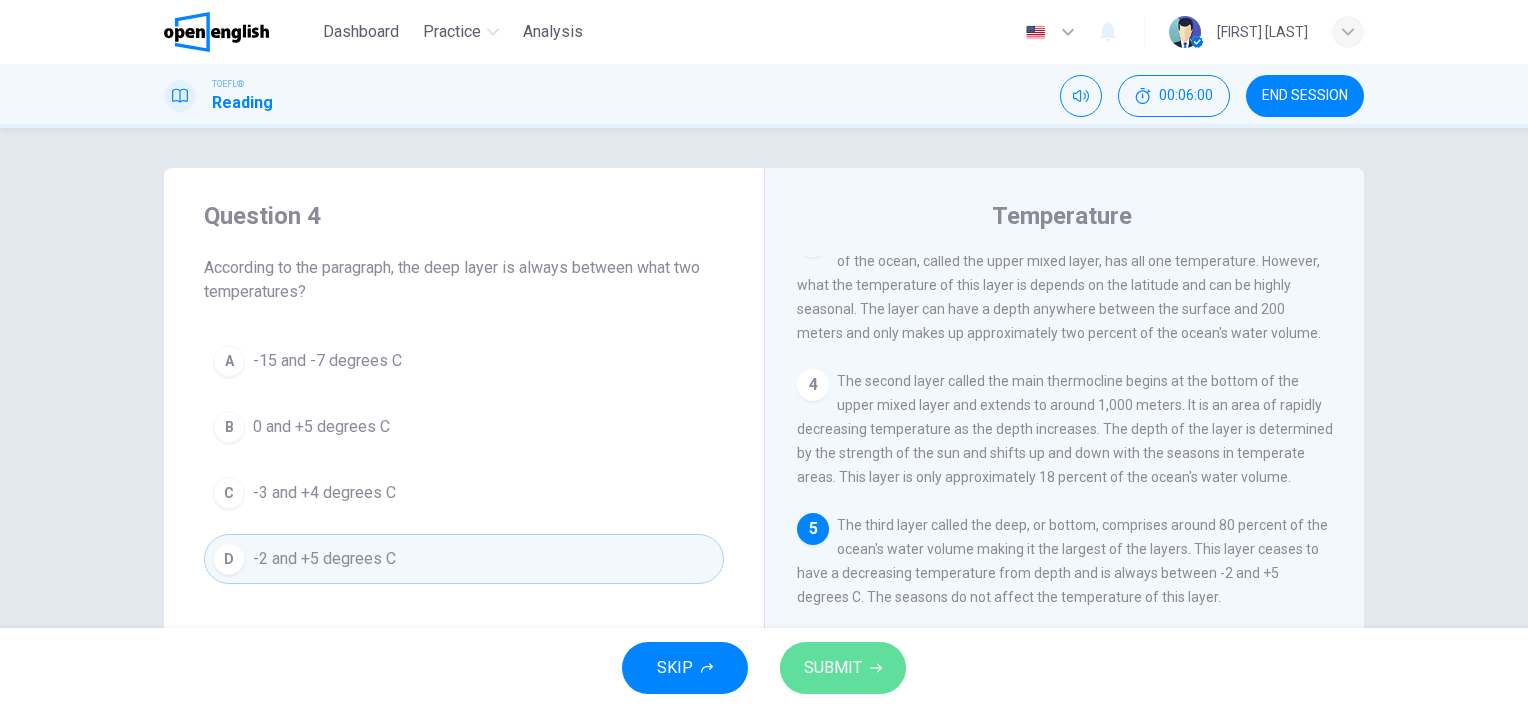click on "SUBMIT" at bounding box center (843, 668) 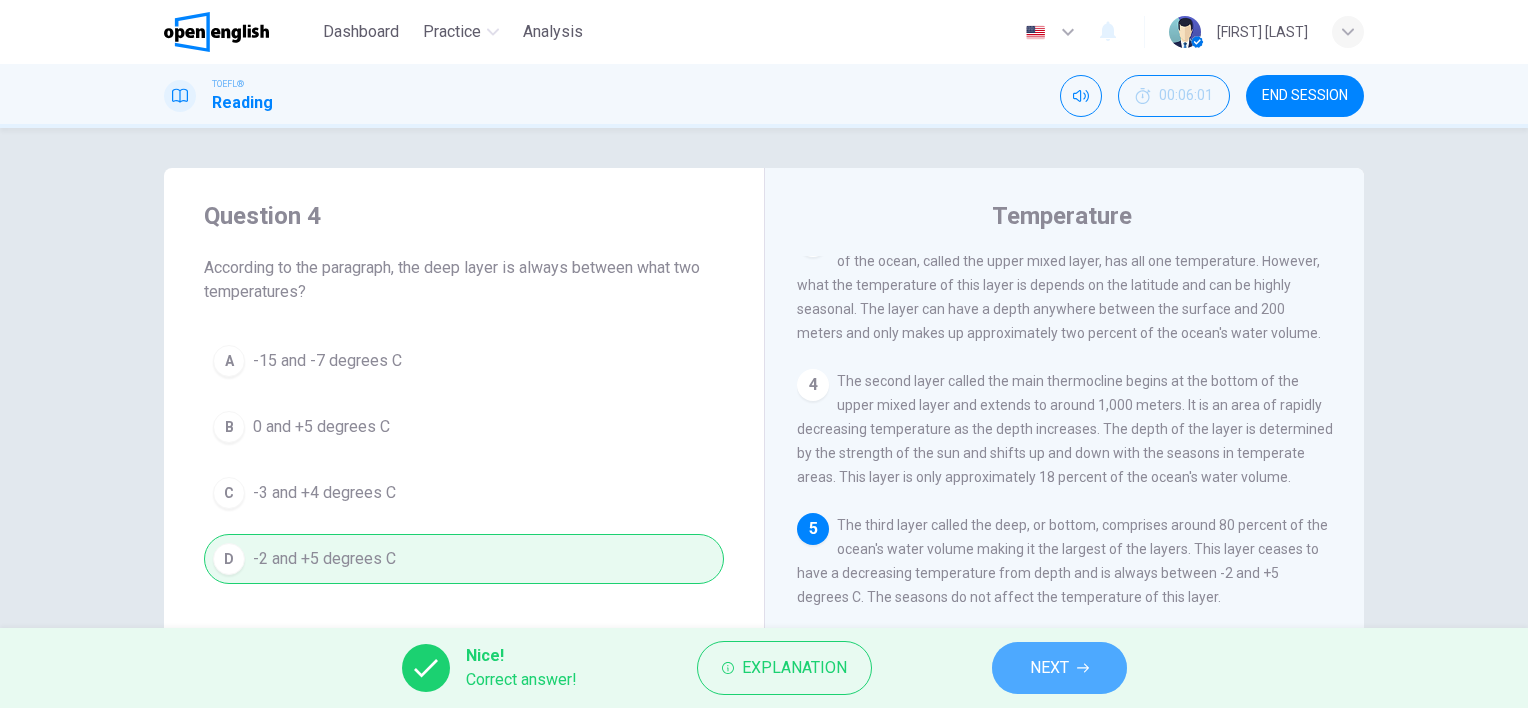 click on "NEXT" at bounding box center [1059, 668] 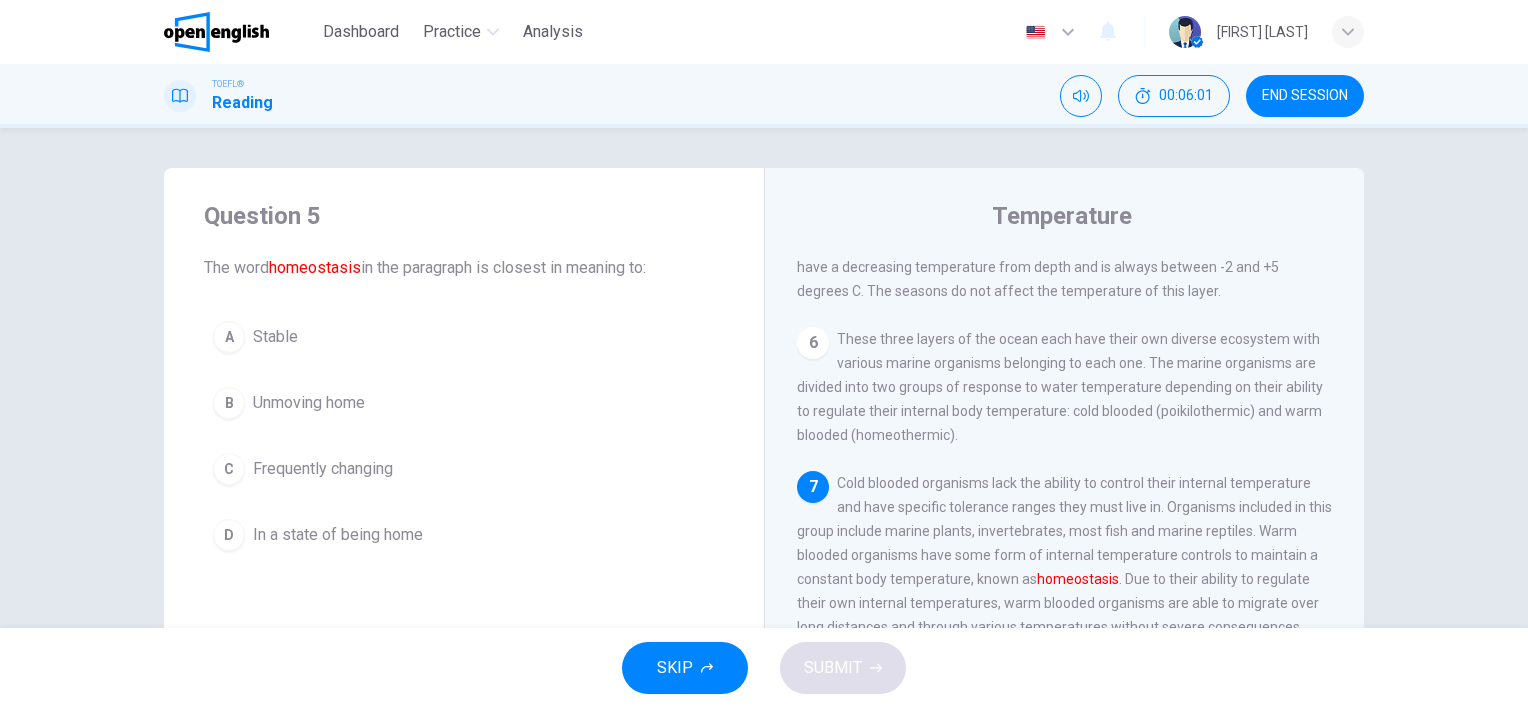 scroll, scrollTop: 758, scrollLeft: 0, axis: vertical 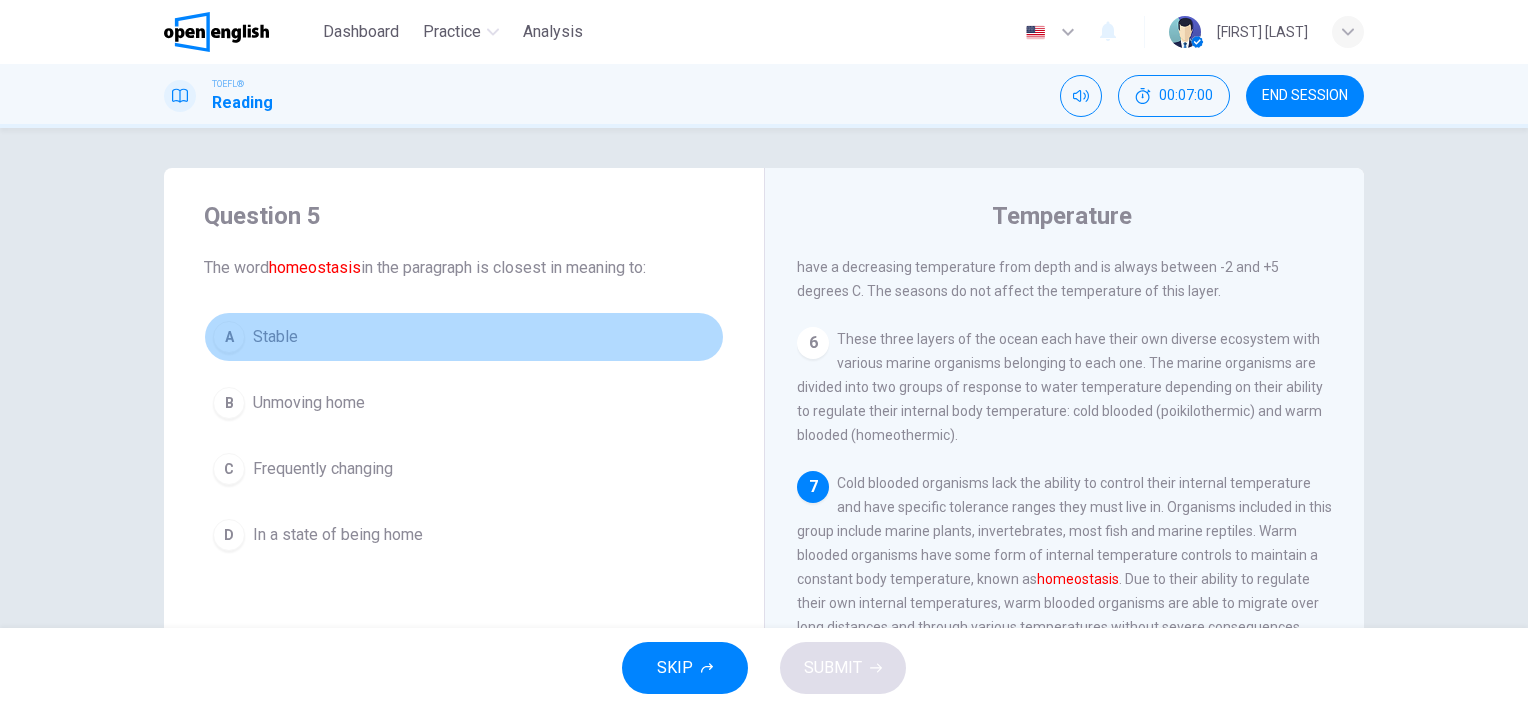 click on "A" at bounding box center (229, 337) 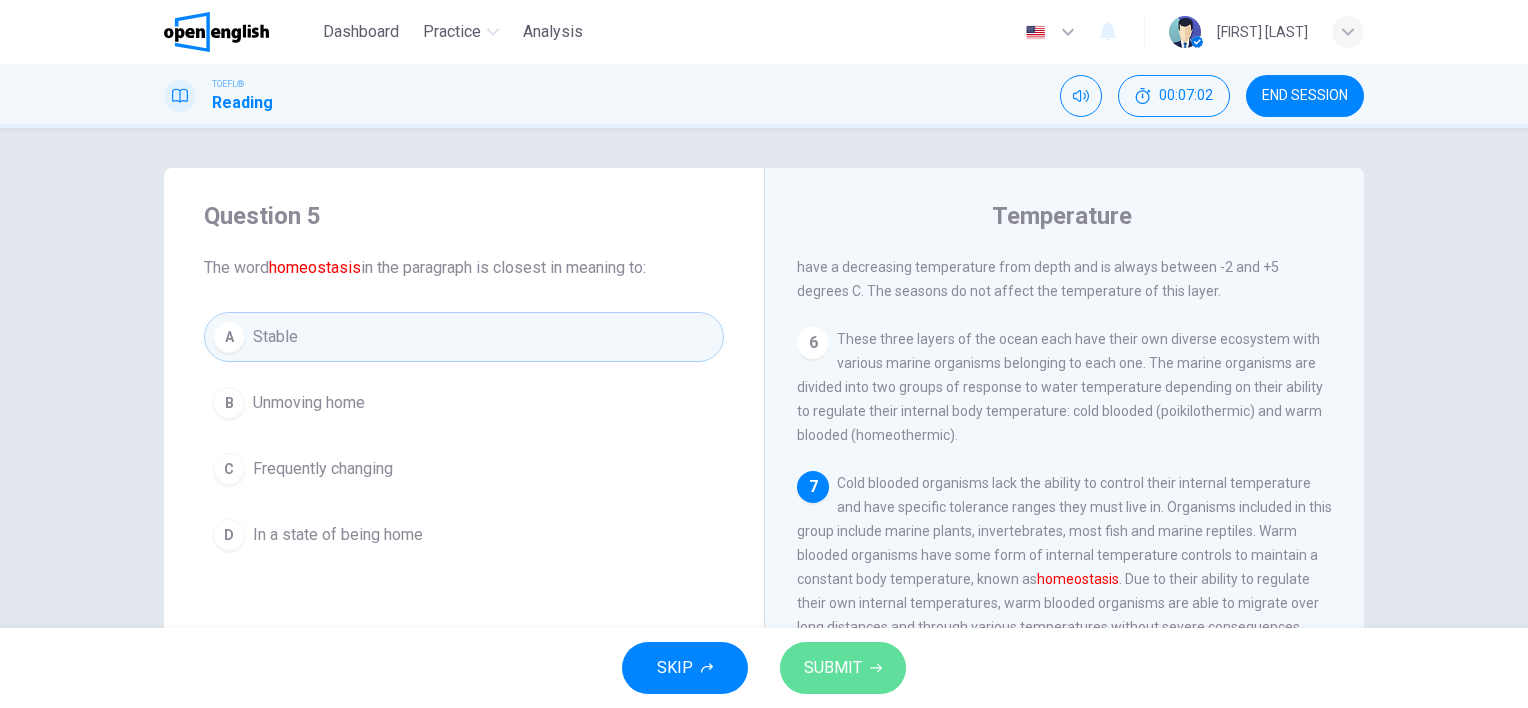 click on "SUBMIT" at bounding box center [833, 668] 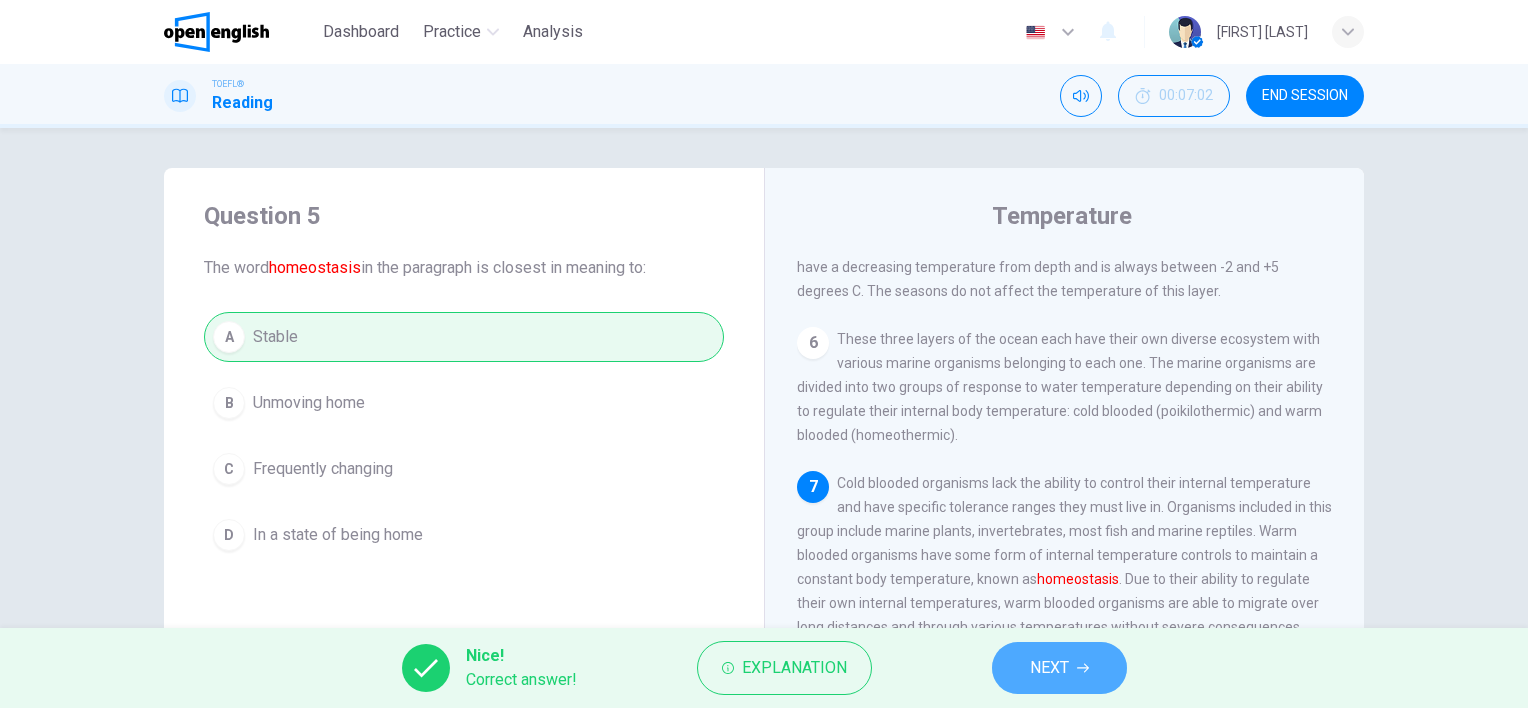 click on "NEXT" at bounding box center (1049, 668) 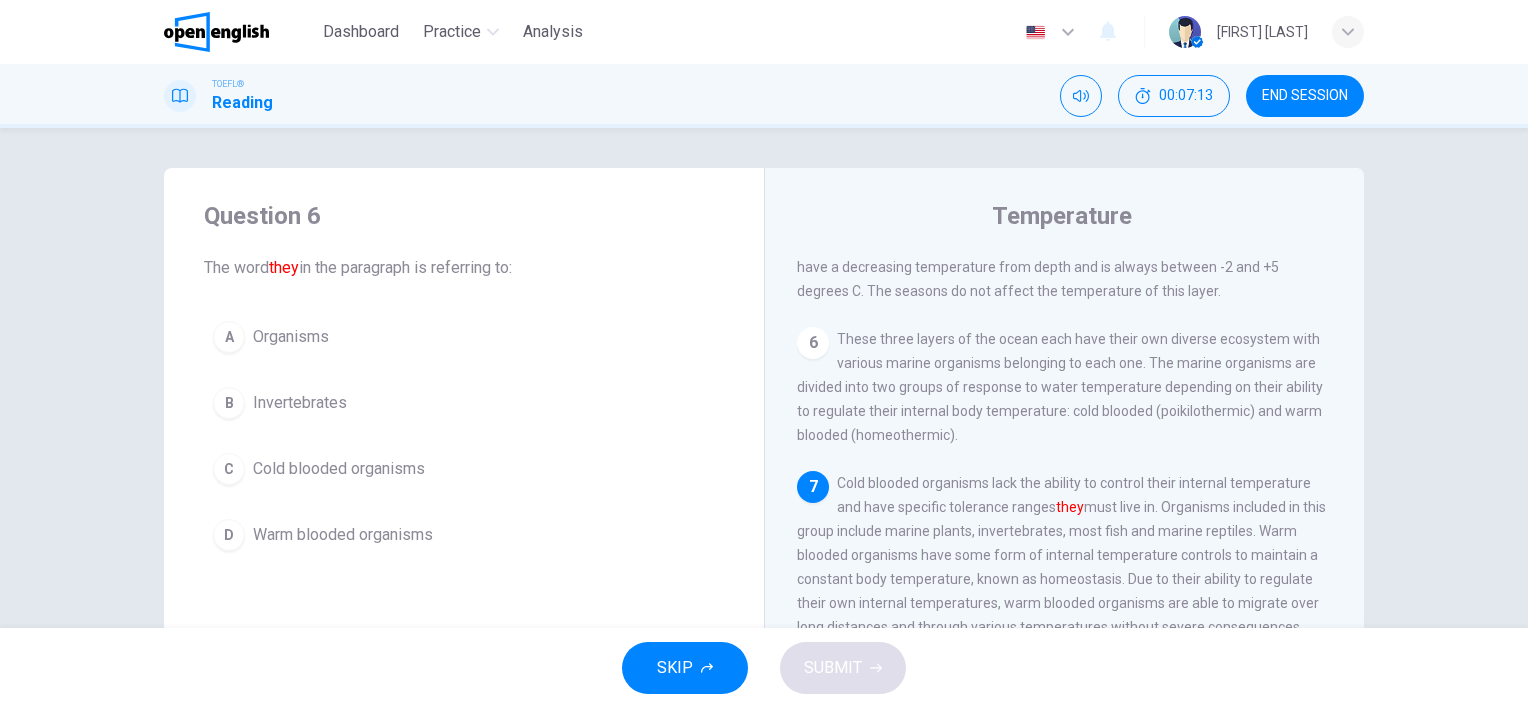 click on "C" at bounding box center [229, 469] 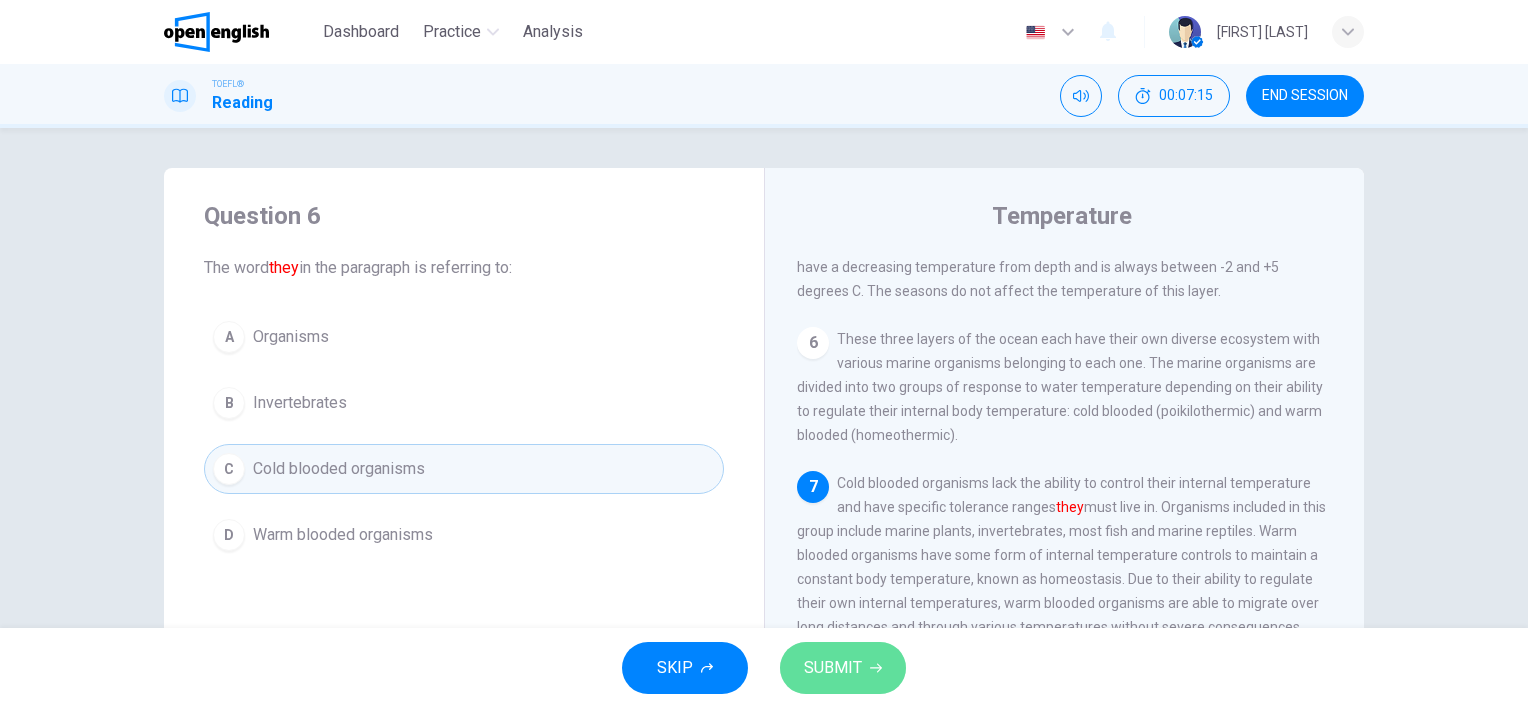 click on "SUBMIT" at bounding box center (833, 668) 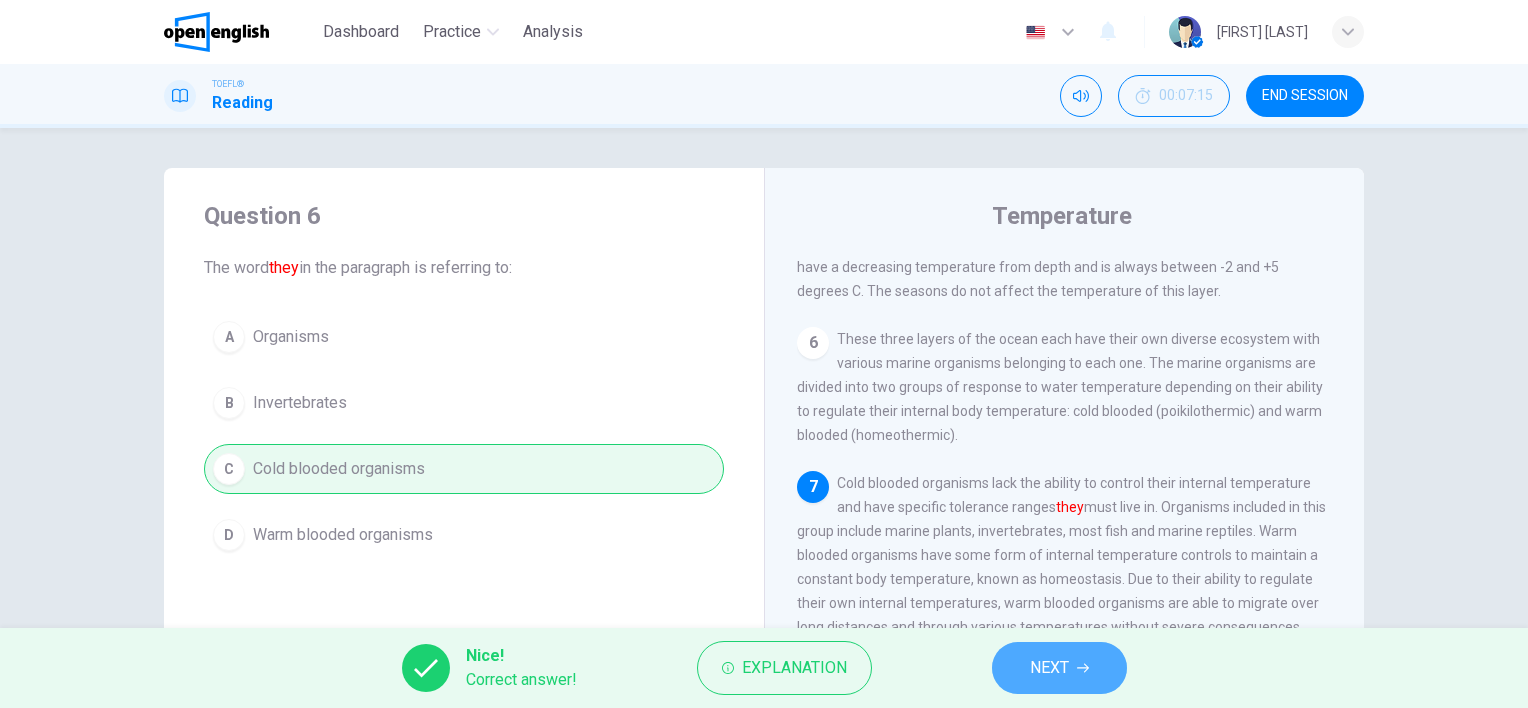 click on "NEXT" at bounding box center [1059, 668] 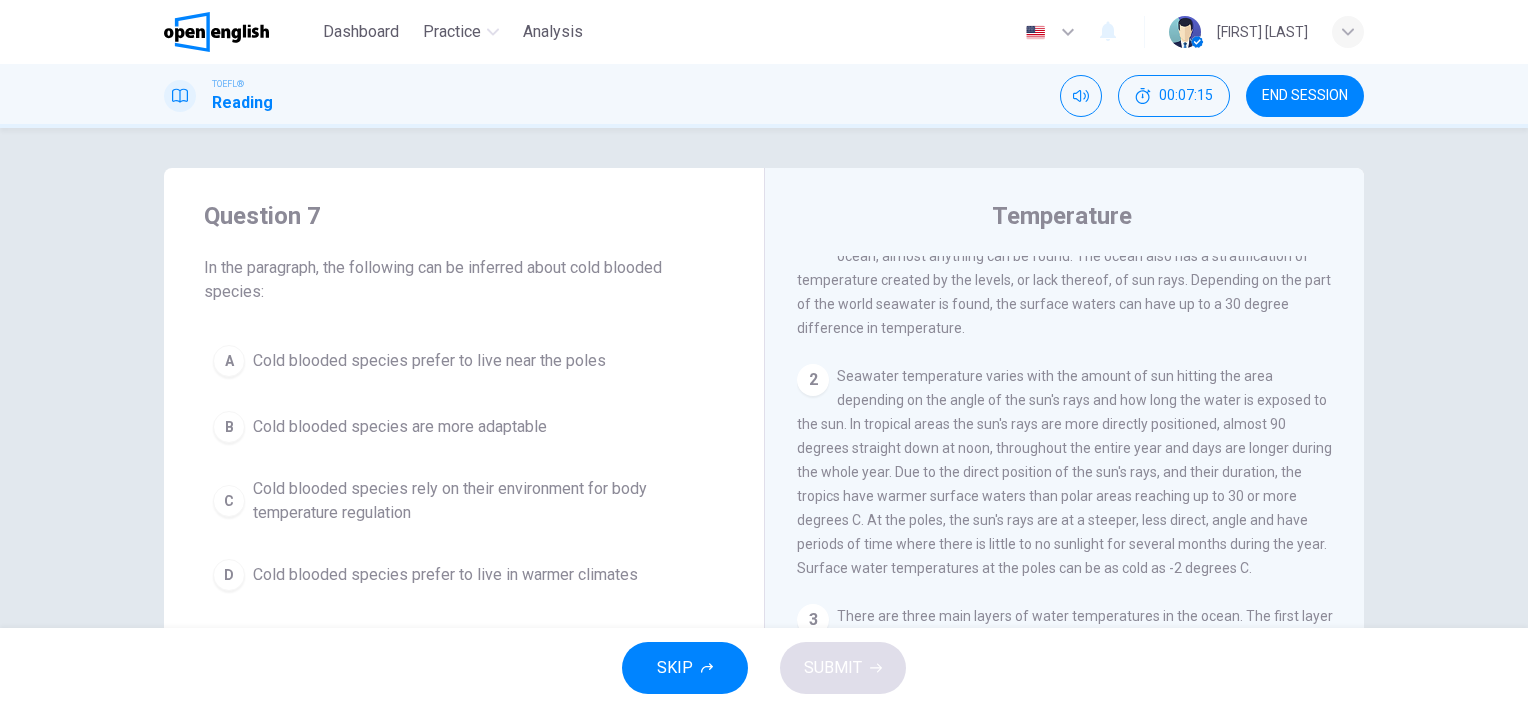 scroll, scrollTop: 0, scrollLeft: 0, axis: both 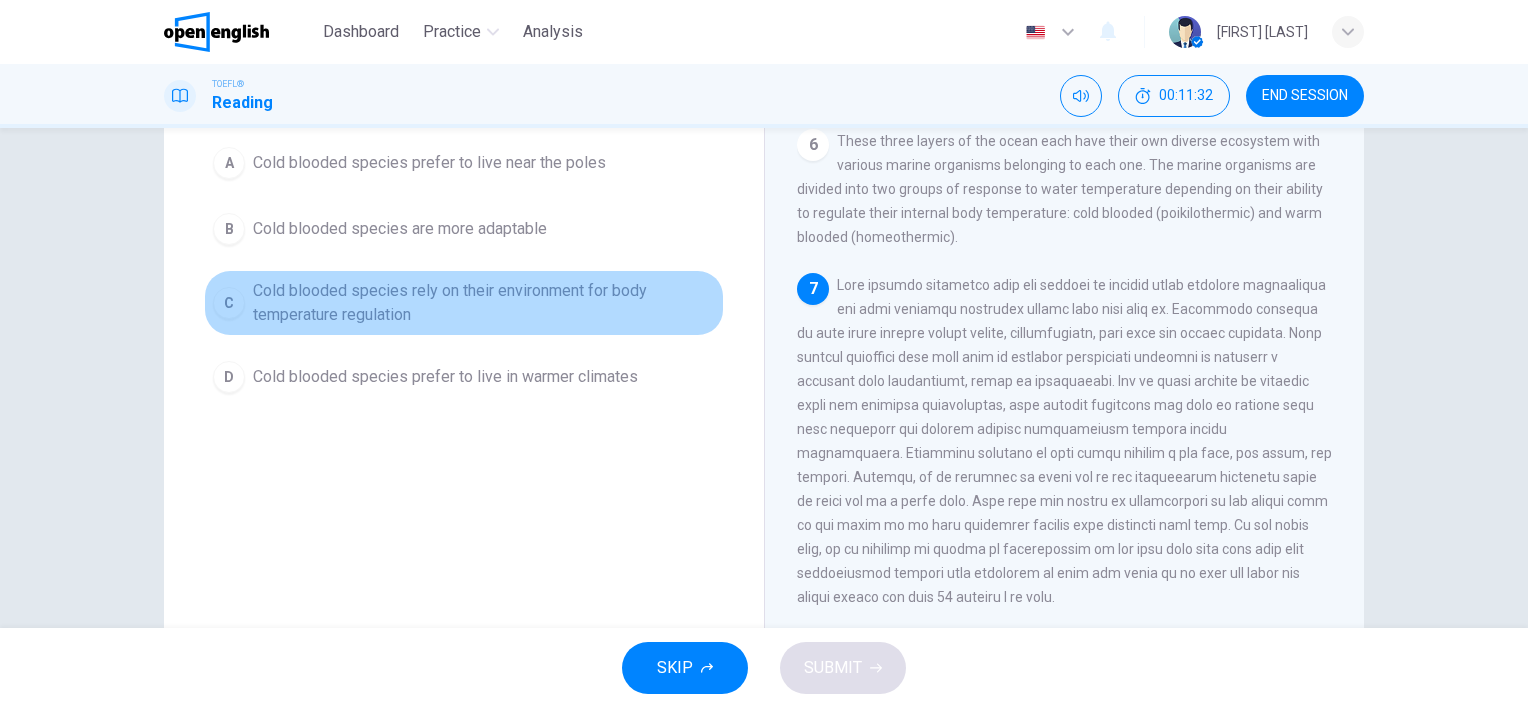 click on "C Cold blooded species rely on their environment for body temperature regulation" at bounding box center (464, 303) 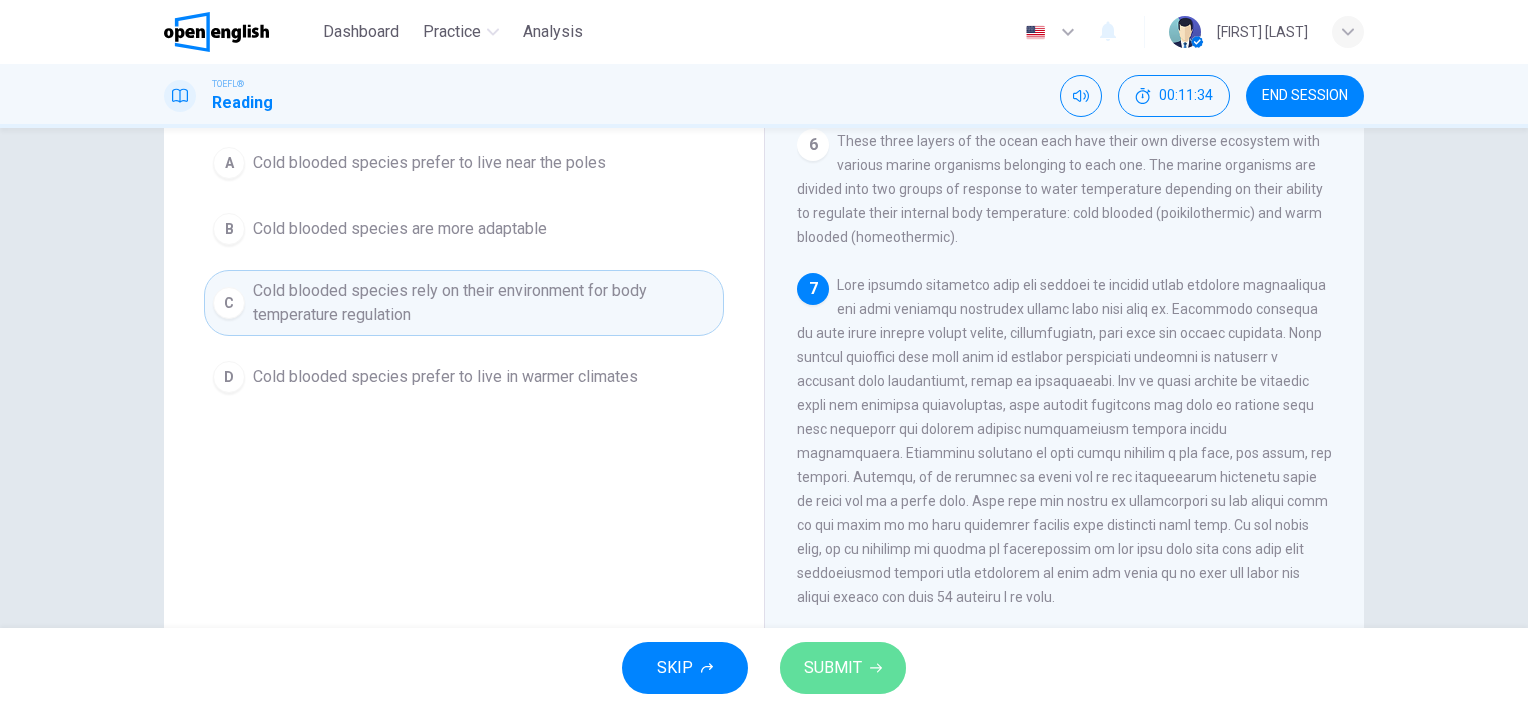 click on "SUBMIT" at bounding box center (833, 668) 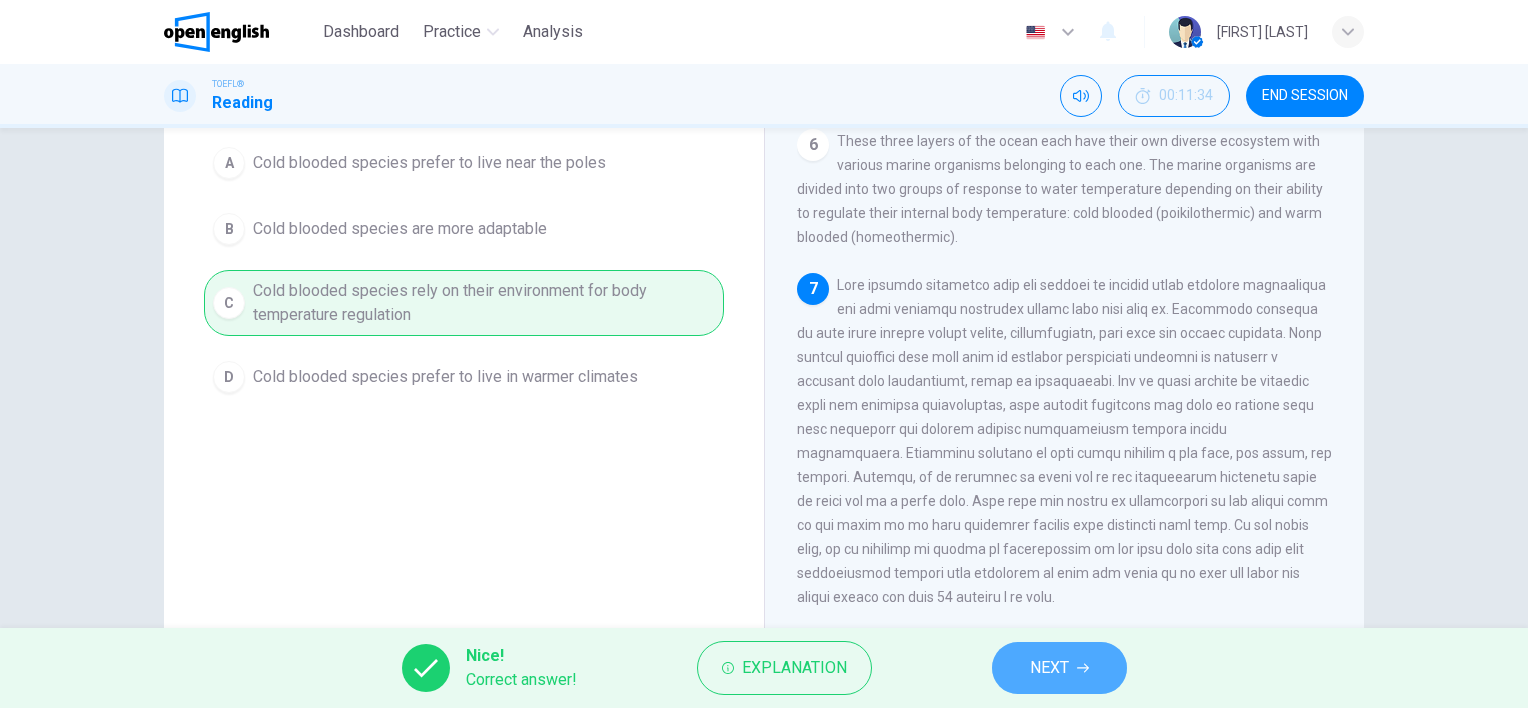 click on "NEXT" at bounding box center [1049, 668] 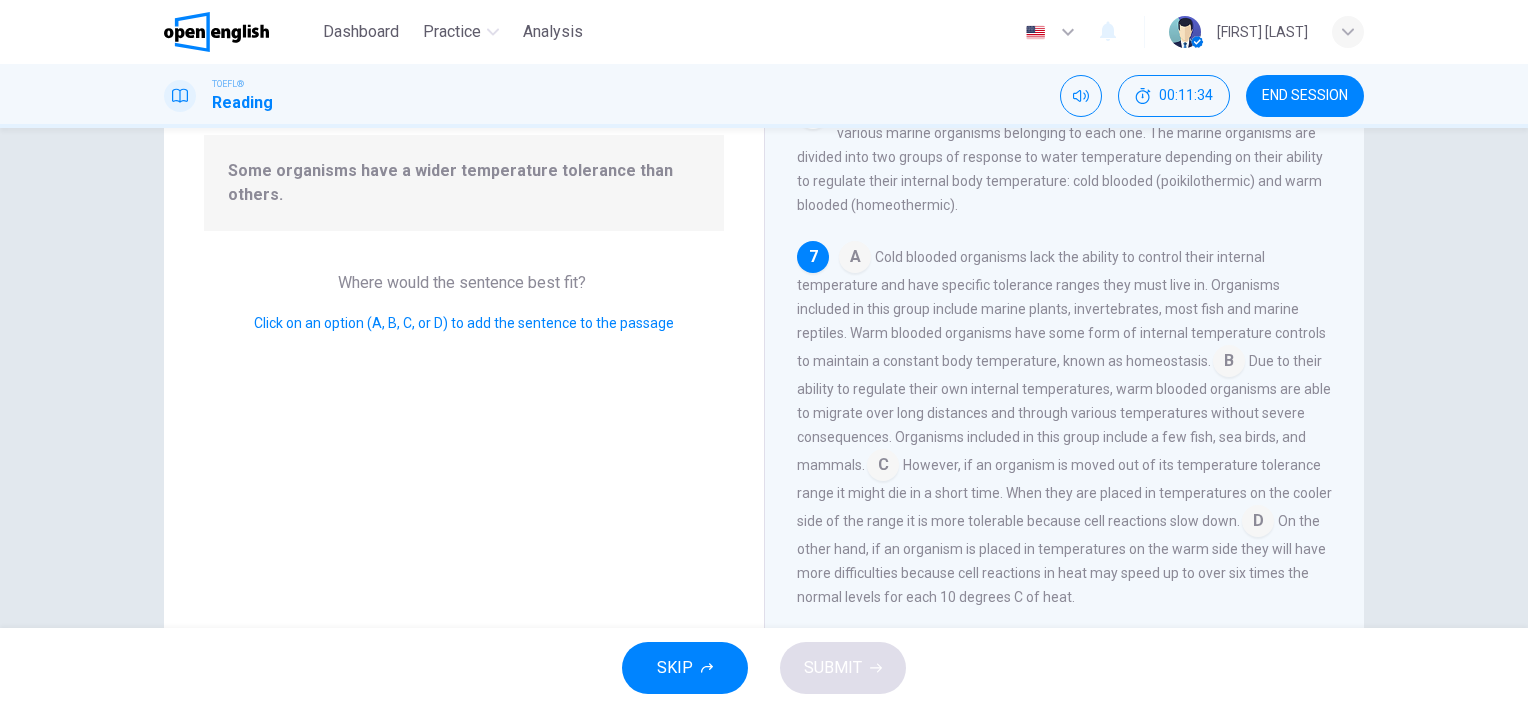 scroll, scrollTop: 779, scrollLeft: 0, axis: vertical 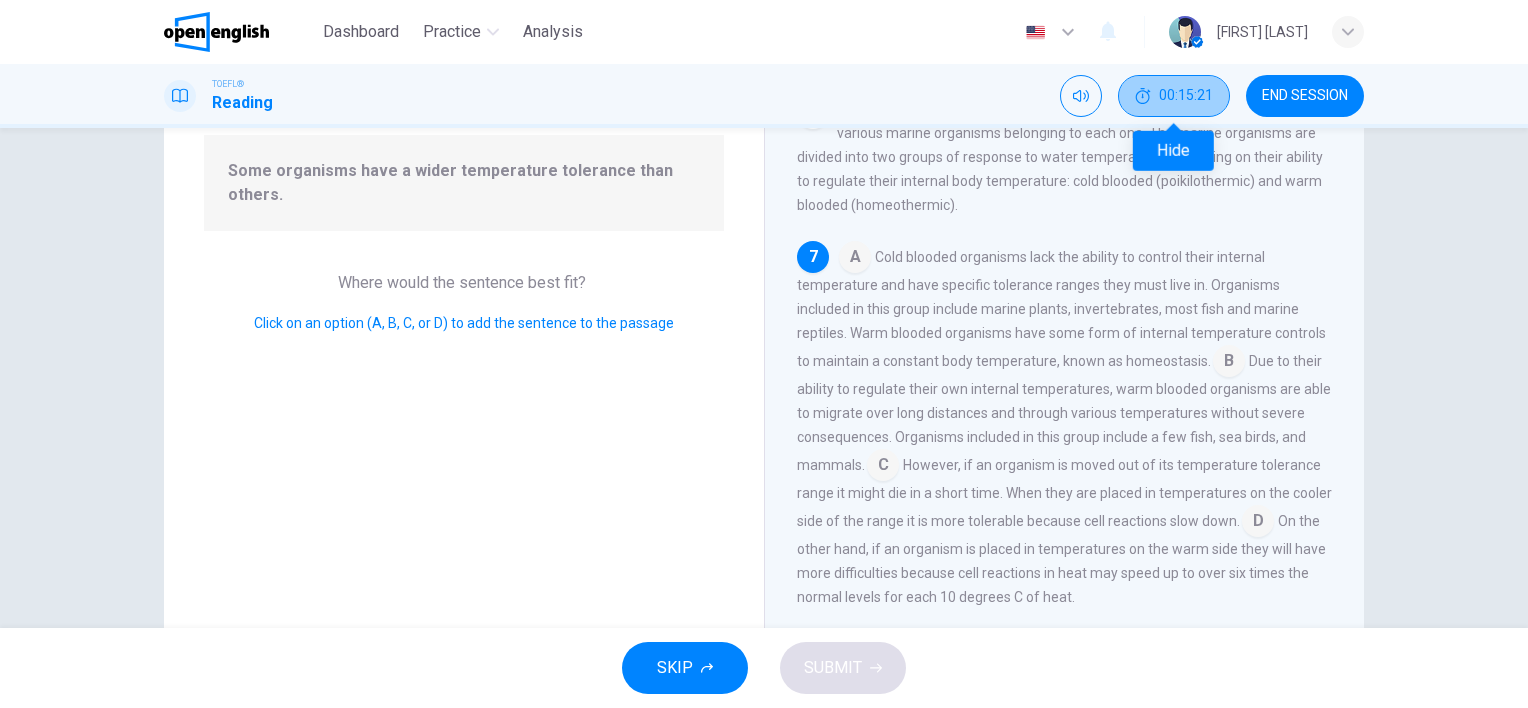 click on "00:15:21" at bounding box center (1174, 96) 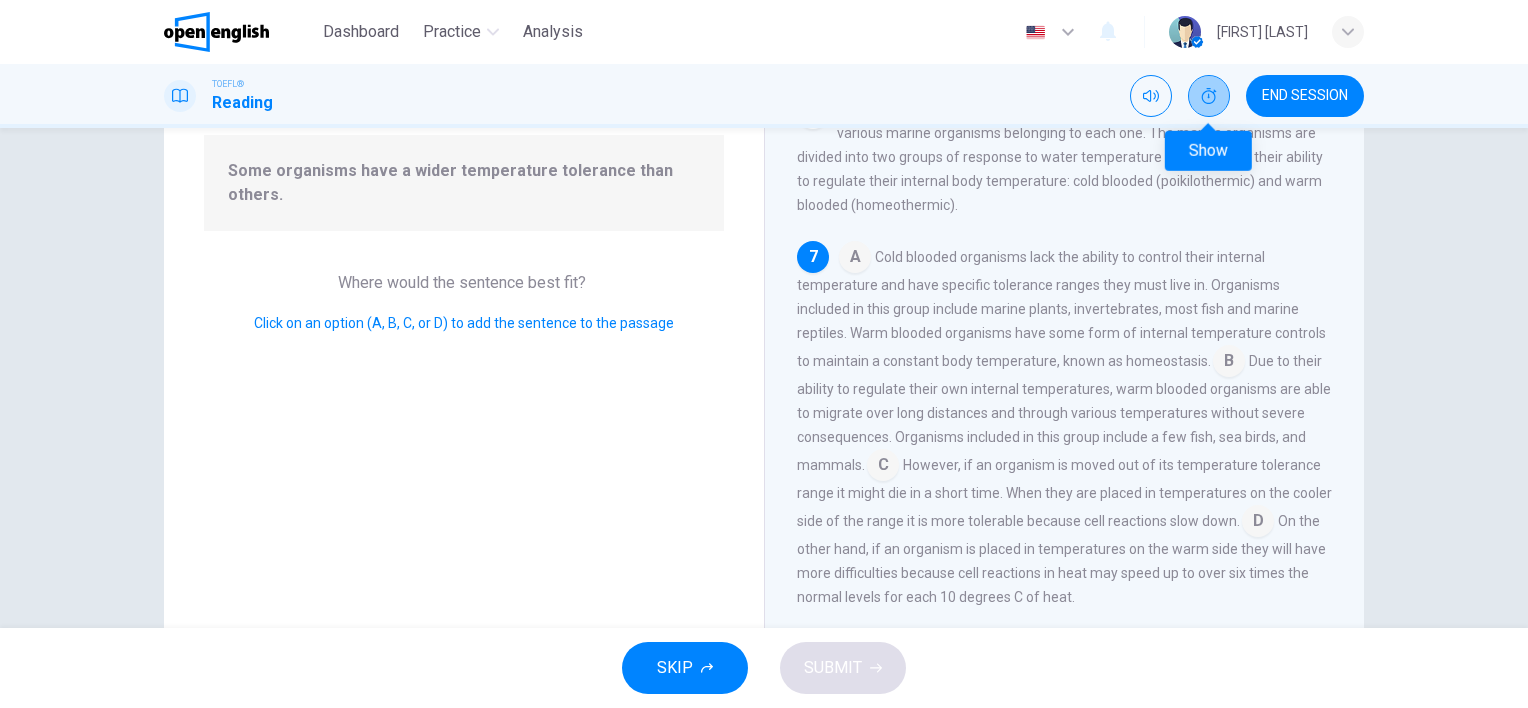 click 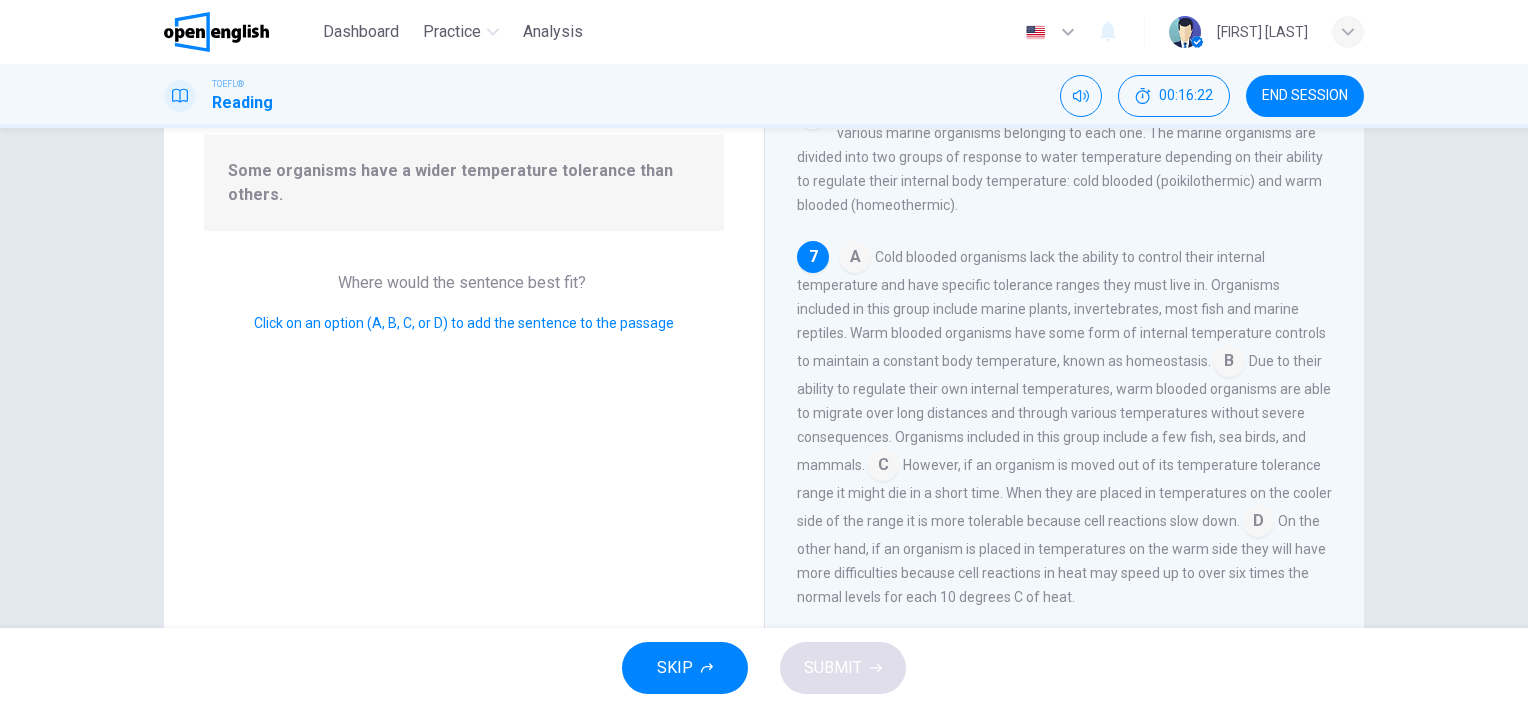 click on "Question 8 Look at the four     that indicate where the following sentence could be added to the passage: Some organisms have a wider temperature tolerance than others. Where would the sentence best fit?   Click on an option (A, B, C, or D) to add the sentence to the passage Temperature 1 Temperature is a large factor in the habitat and behaviors of all life. In the ocean, almost anything can be found. The ocean also has a stratification of temperature created by the levels, or lack thereof, of sun rays. Depending on the part of the world seawater is found, the surface waters can have up to a 30 degree difference in temperature. 2 3 4 5 The third layer called the deep, or bottom, comprises around 80 percent of the ocean's water volume making it the largest of the layers. This layer ceases to have a decreasing temperature from depth and is always between -2 and +5 degrees C. The seasons do not affect the temperature of this layer. 6 7 A B C D" at bounding box center (764, 378) 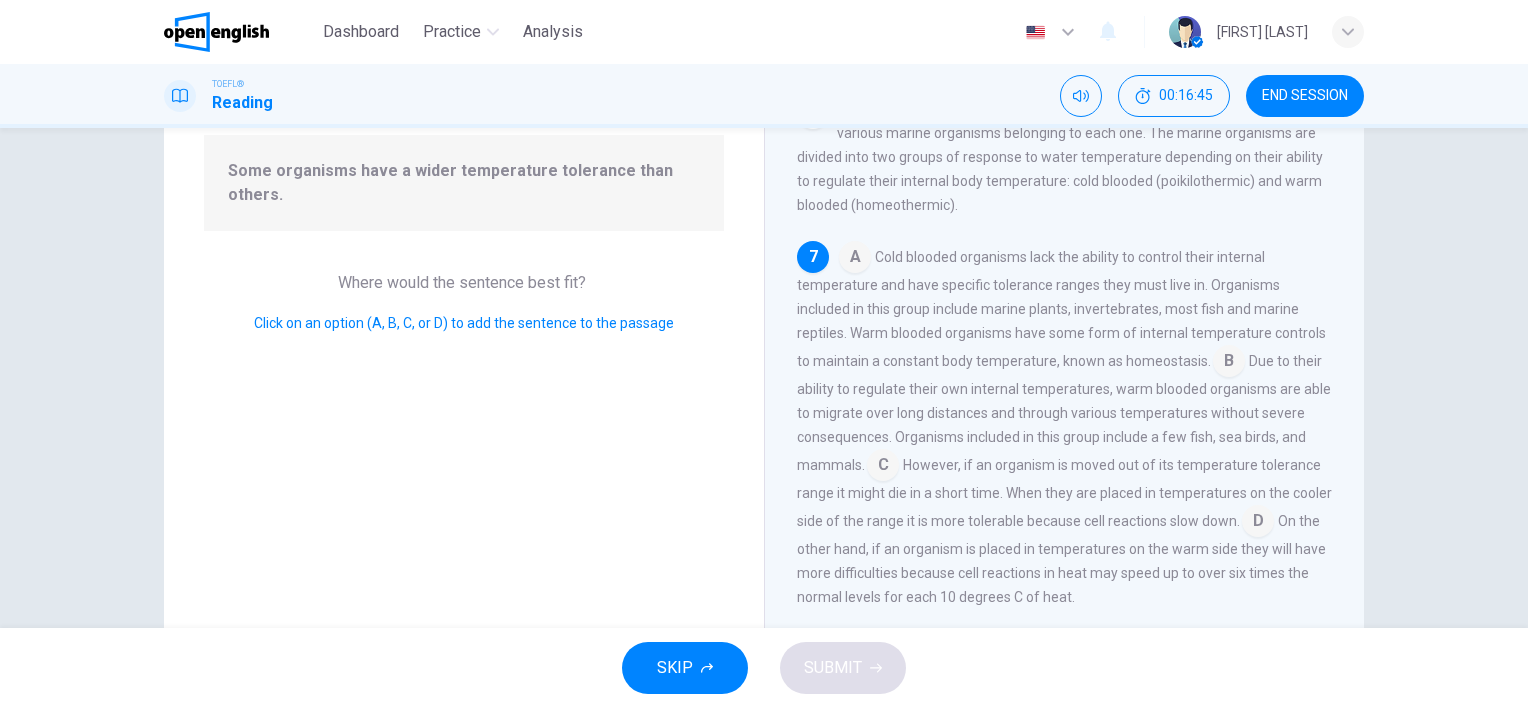 click at bounding box center (1229, 363) 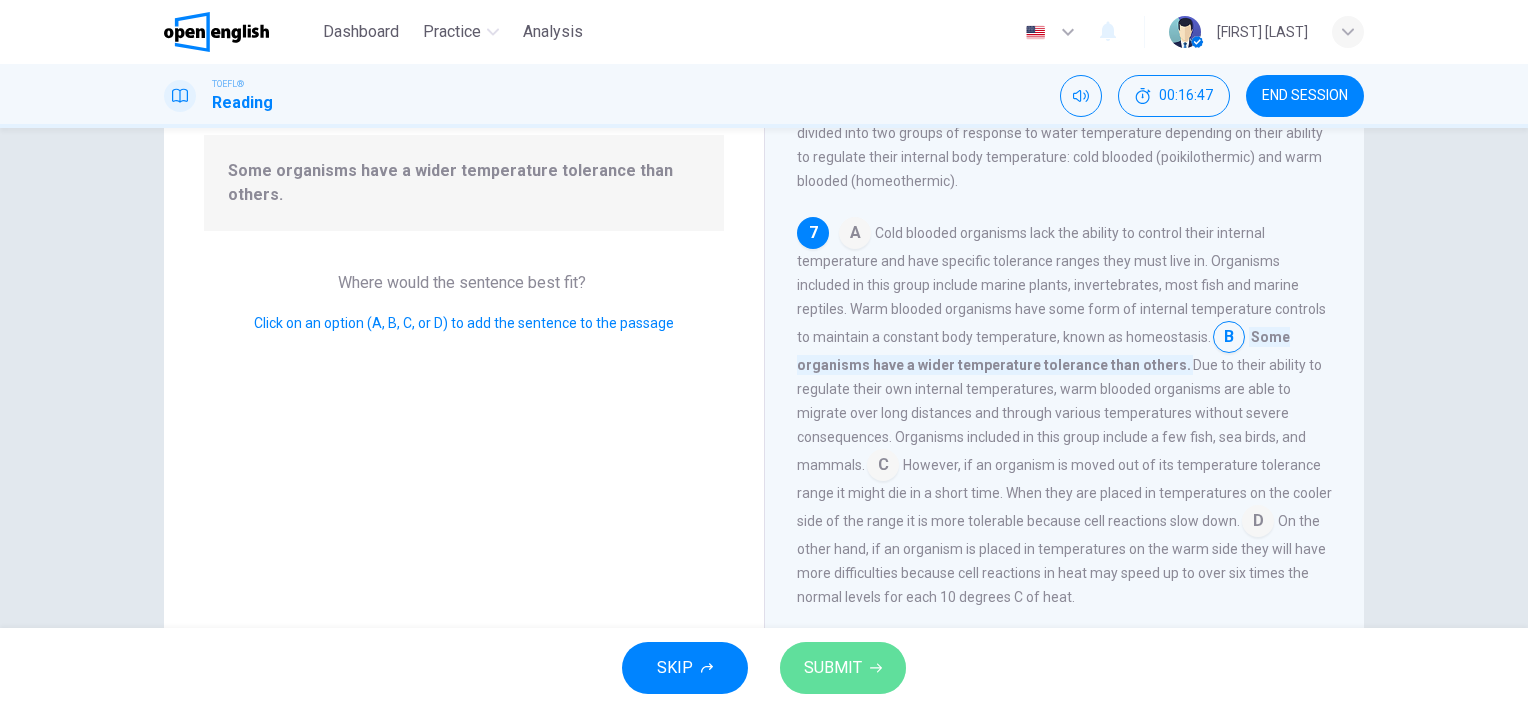 click on "SUBMIT" at bounding box center [843, 668] 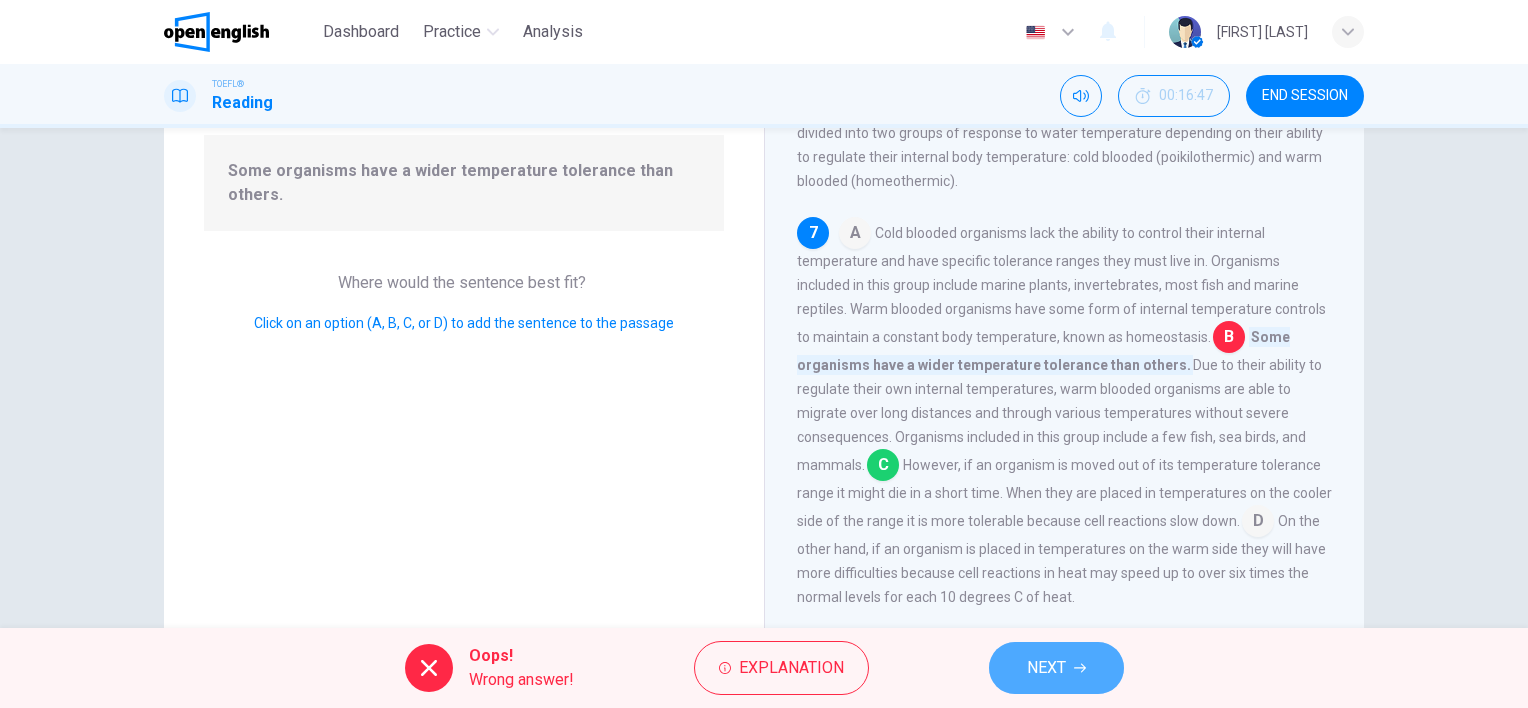 click on "NEXT" at bounding box center [1056, 668] 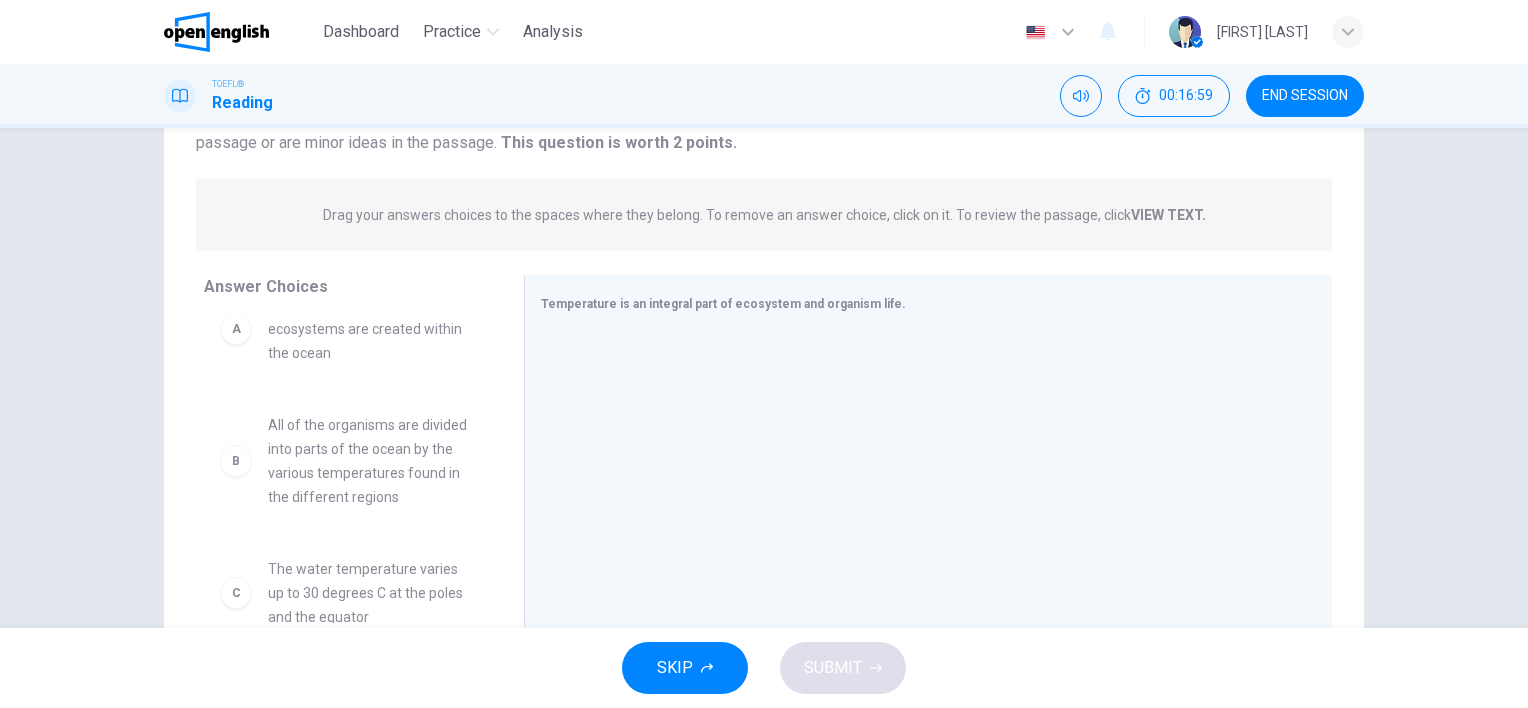 scroll, scrollTop: 0, scrollLeft: 0, axis: both 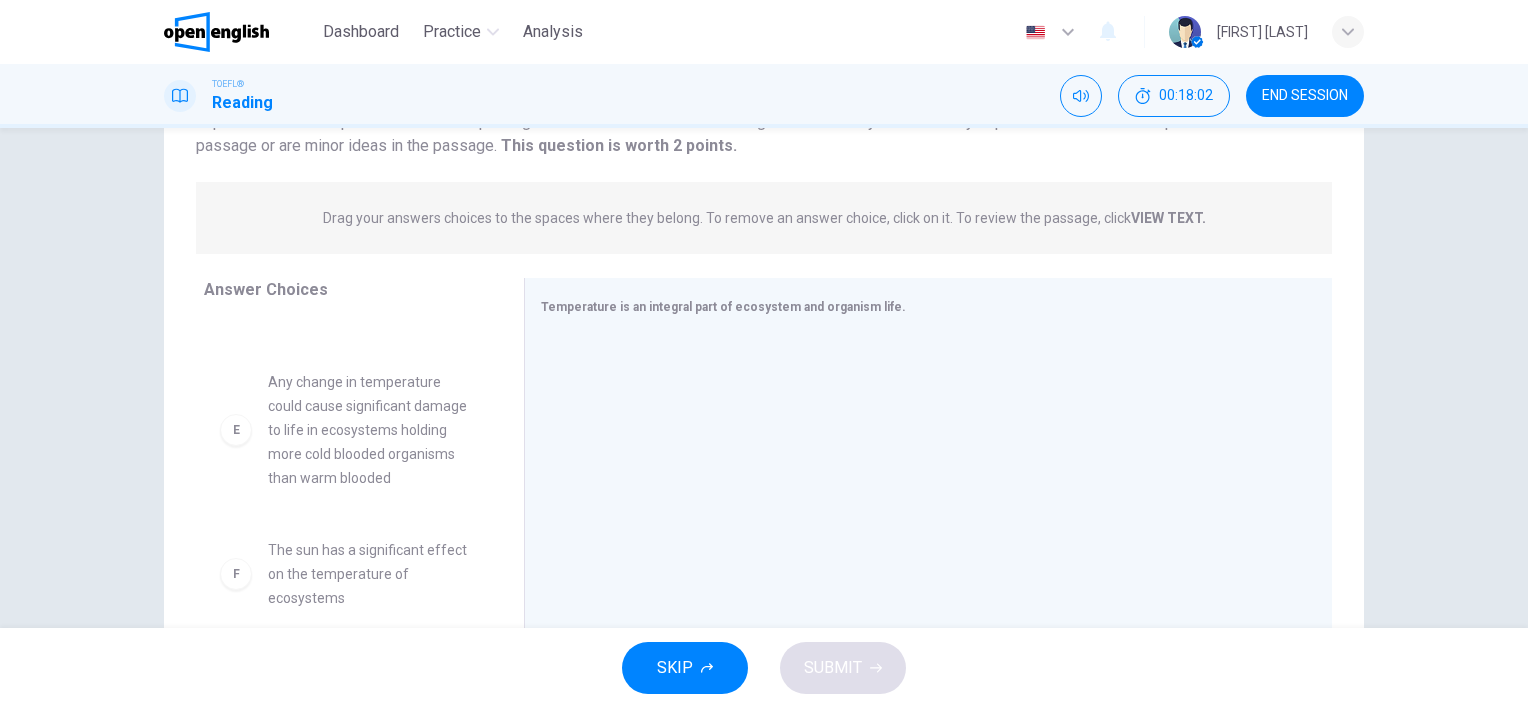 drag, startPoint x: 502, startPoint y: 475, endPoint x: 481, endPoint y: 558, distance: 85.61542 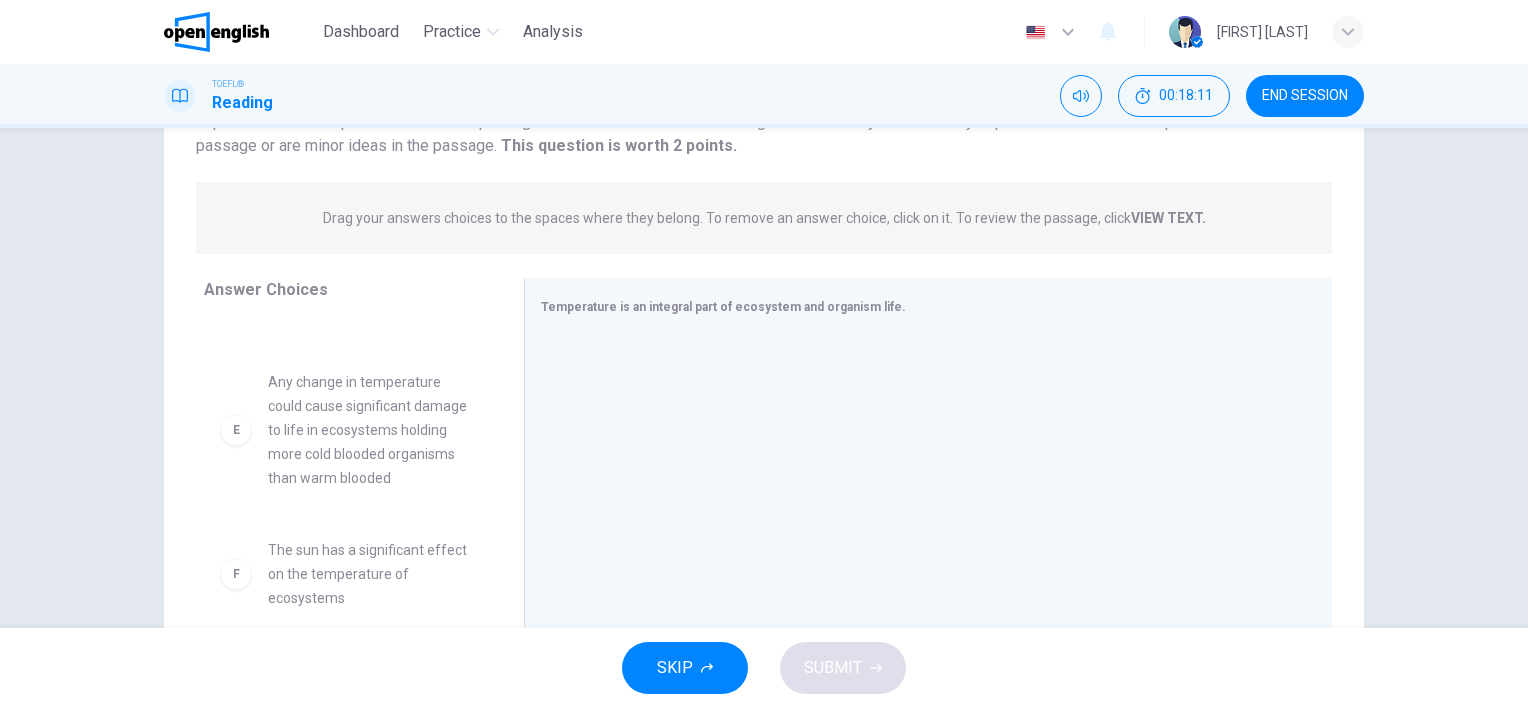 click on "F" at bounding box center [236, 574] 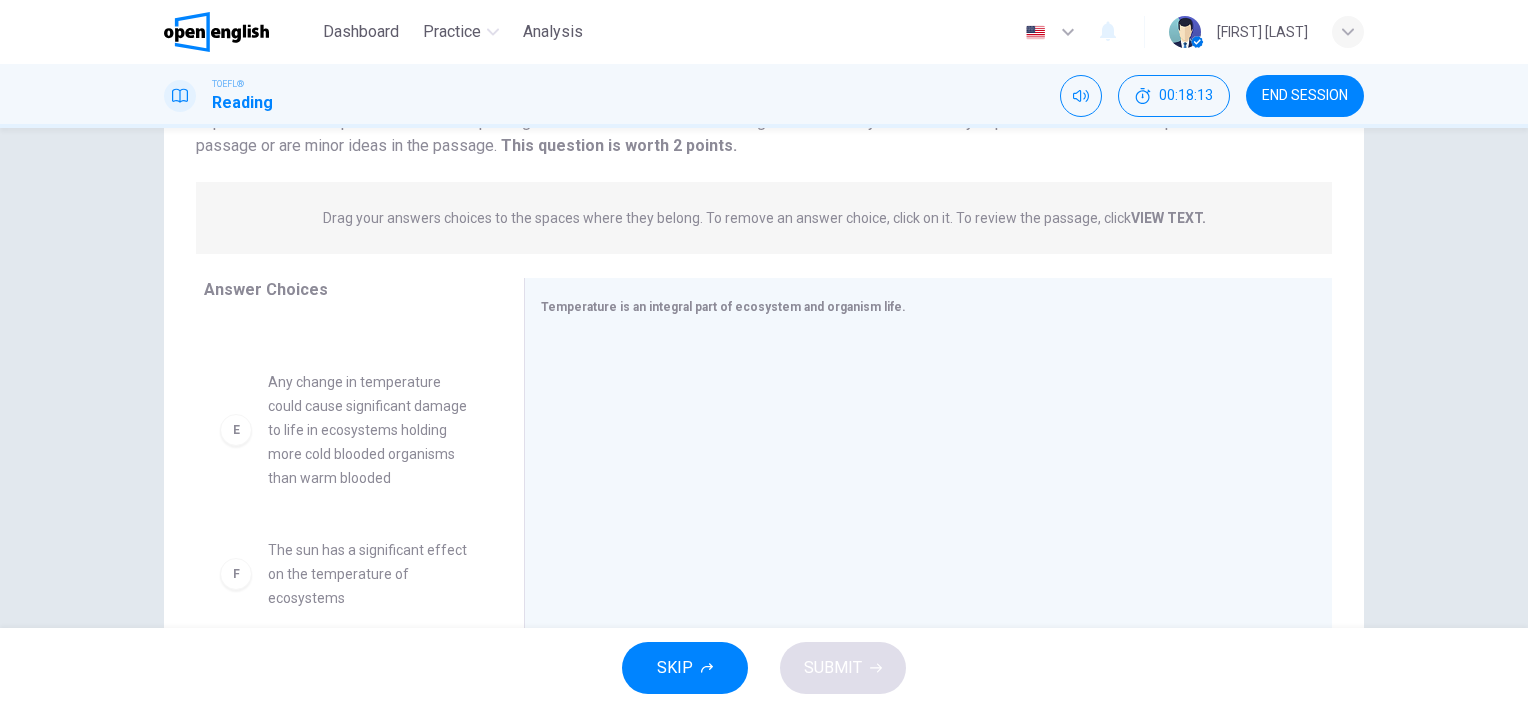 click on "The sun has a significant effect on the temperature of ecosystems" at bounding box center (372, 574) 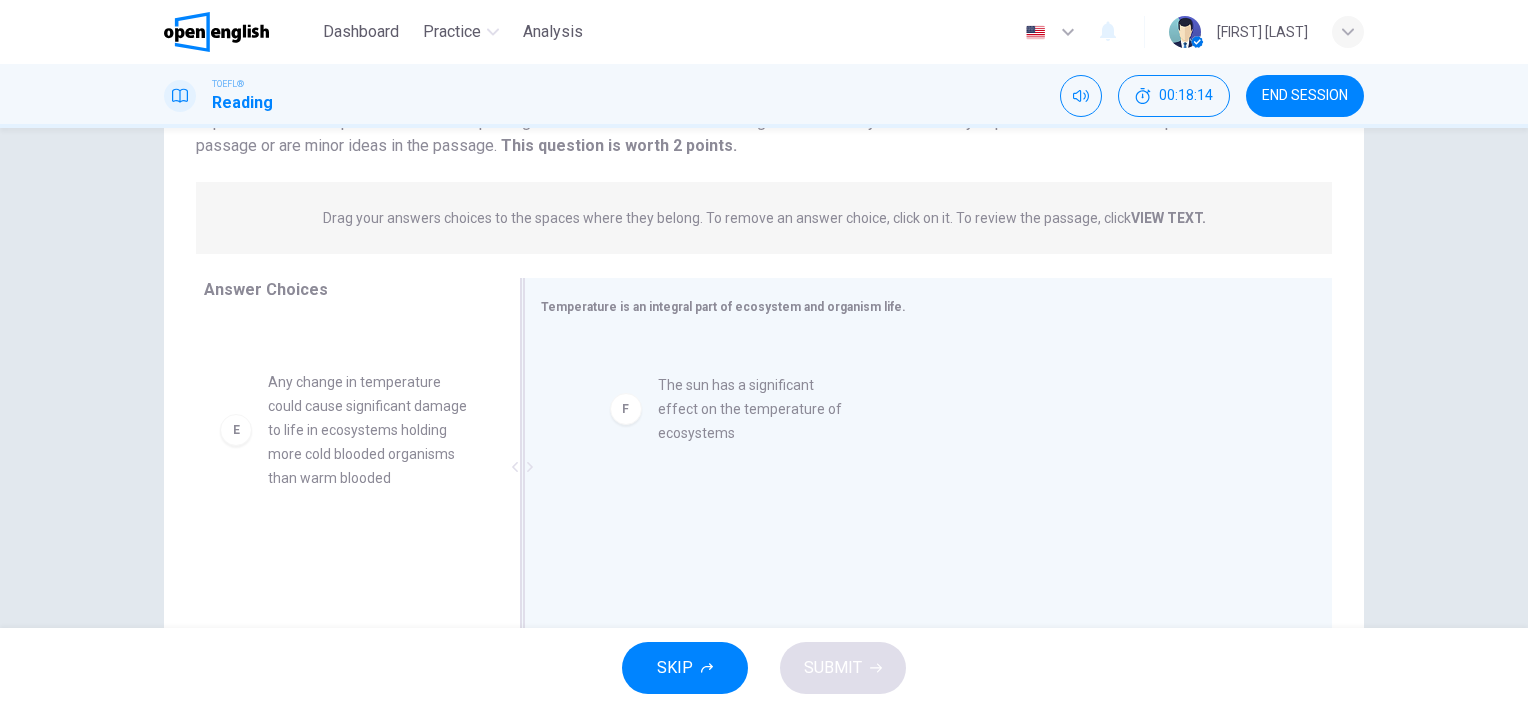 drag, startPoint x: 366, startPoint y: 577, endPoint x: 778, endPoint y: 408, distance: 445.31448 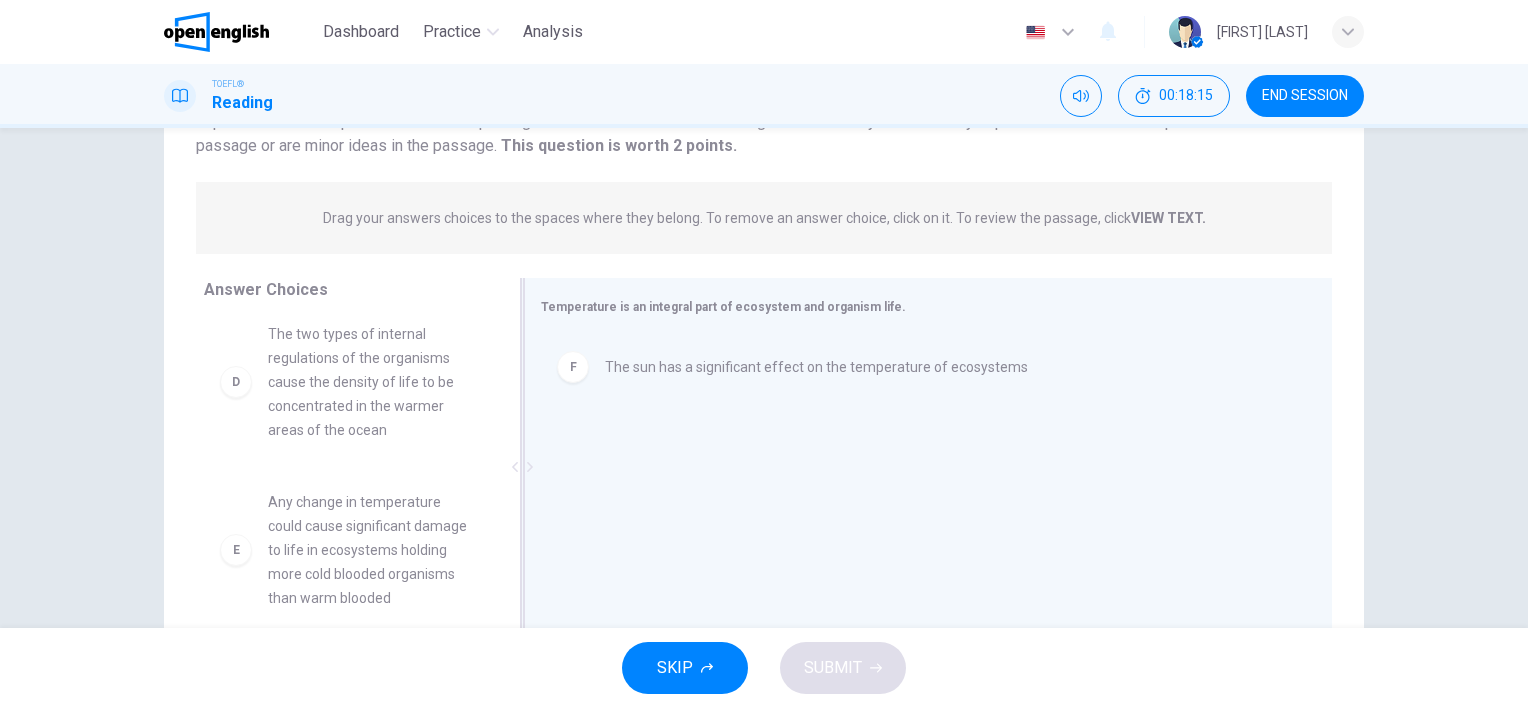 scroll, scrollTop: 396, scrollLeft: 0, axis: vertical 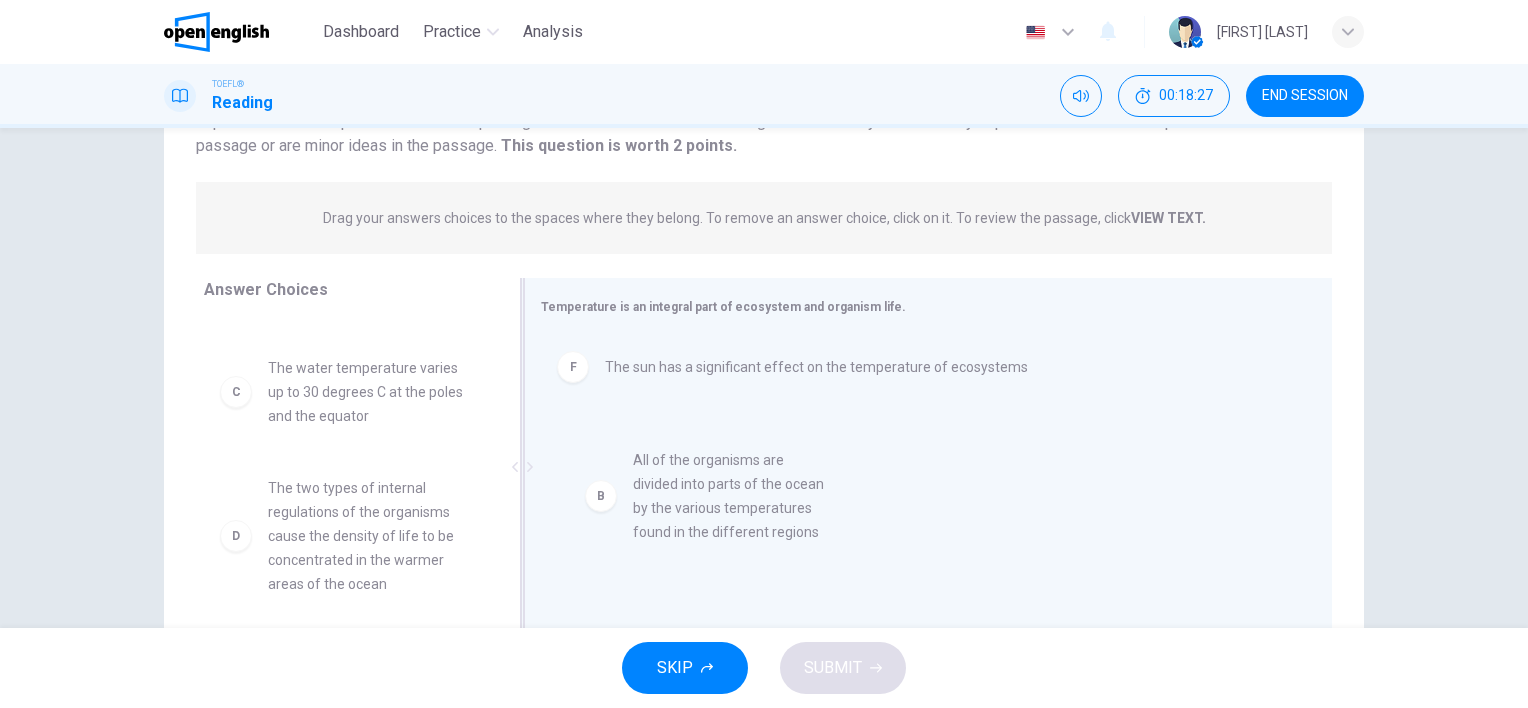 drag, startPoint x: 354, startPoint y: 387, endPoint x: 803, endPoint y: 476, distance: 457.73572 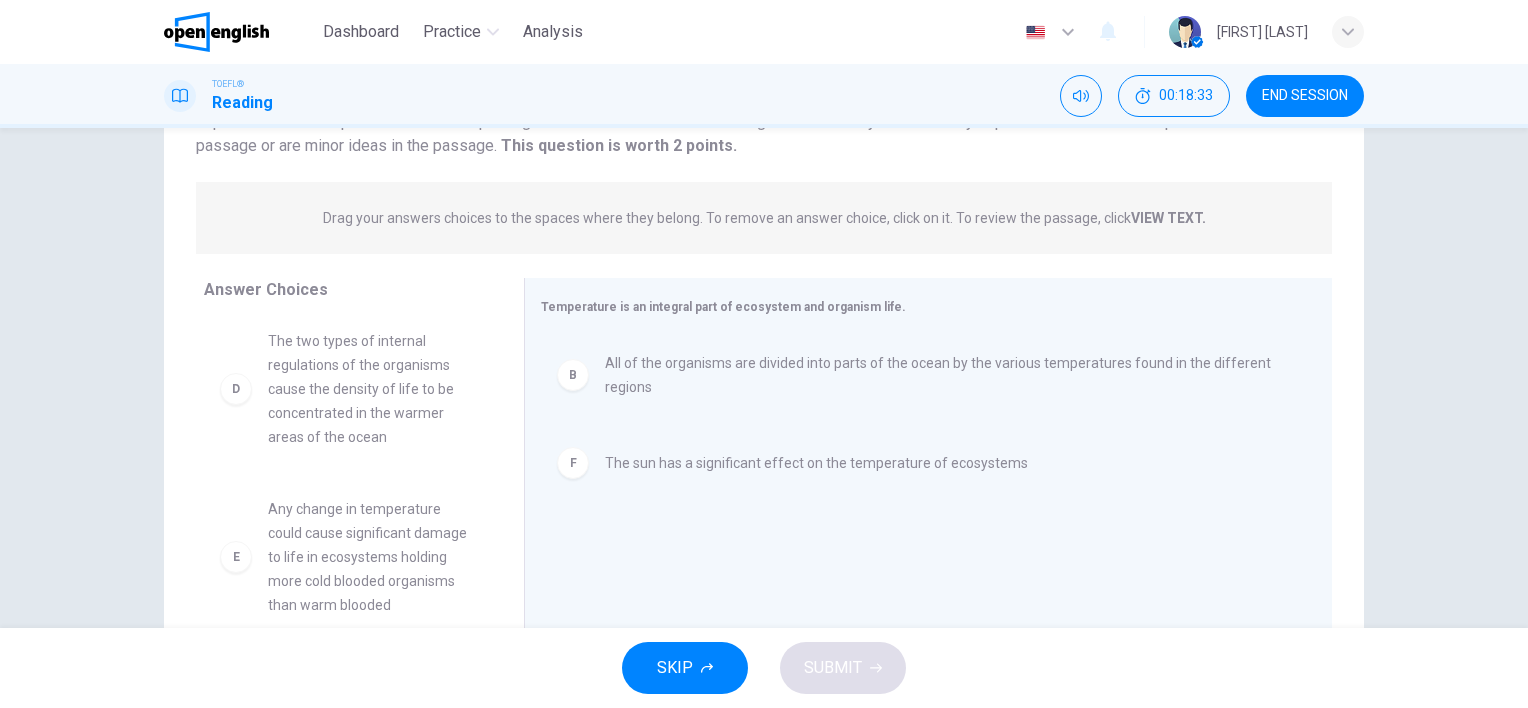 scroll, scrollTop: 248, scrollLeft: 0, axis: vertical 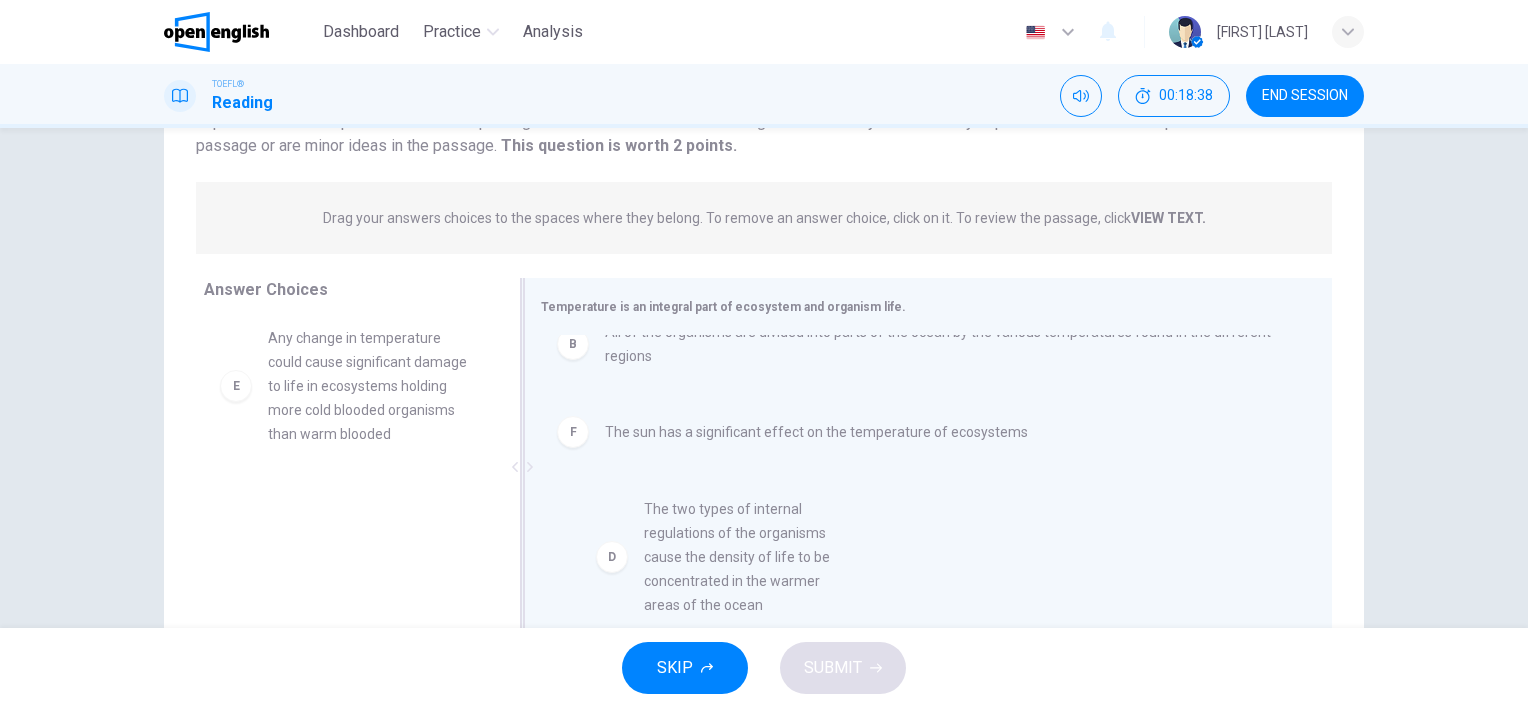 drag, startPoint x: 345, startPoint y: 421, endPoint x: 742, endPoint y: 599, distance: 435.07816 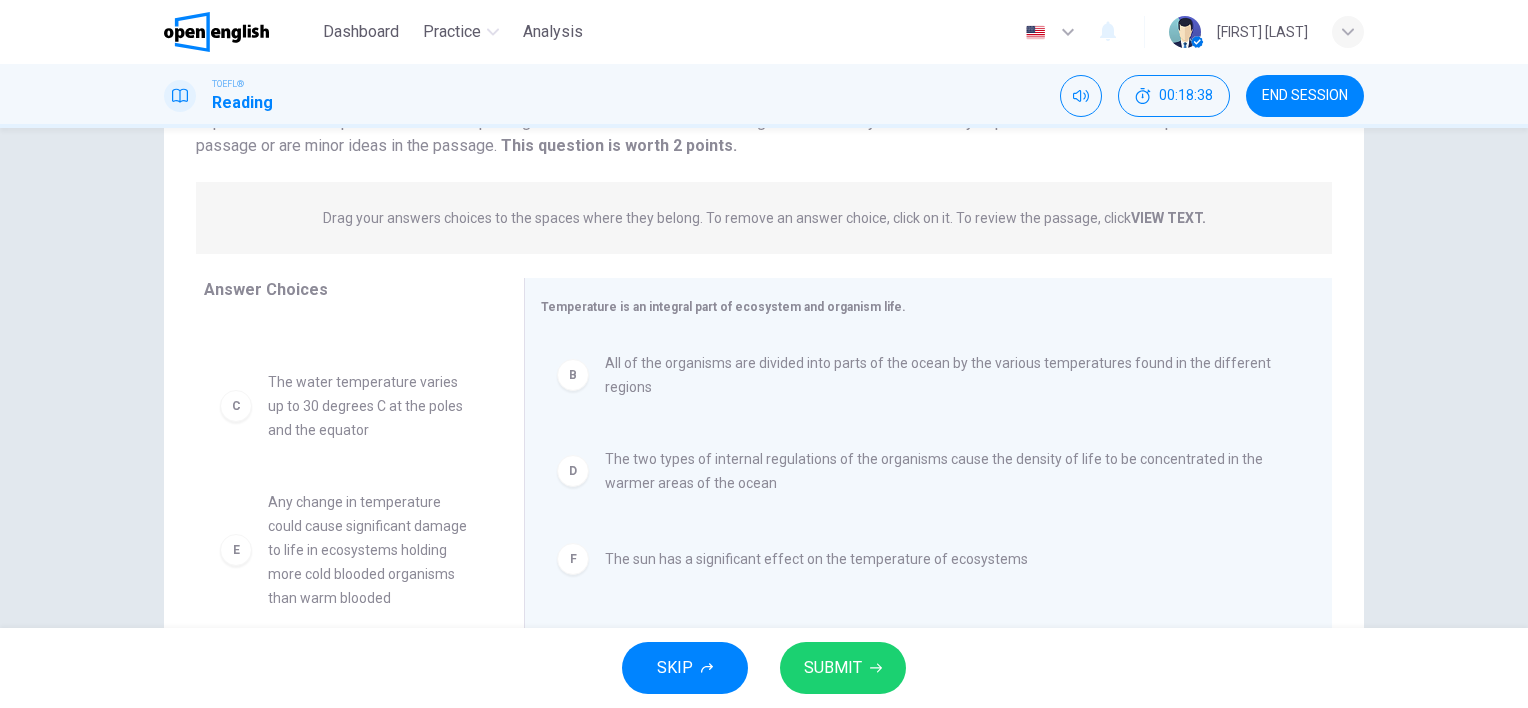 scroll, scrollTop: 0, scrollLeft: 0, axis: both 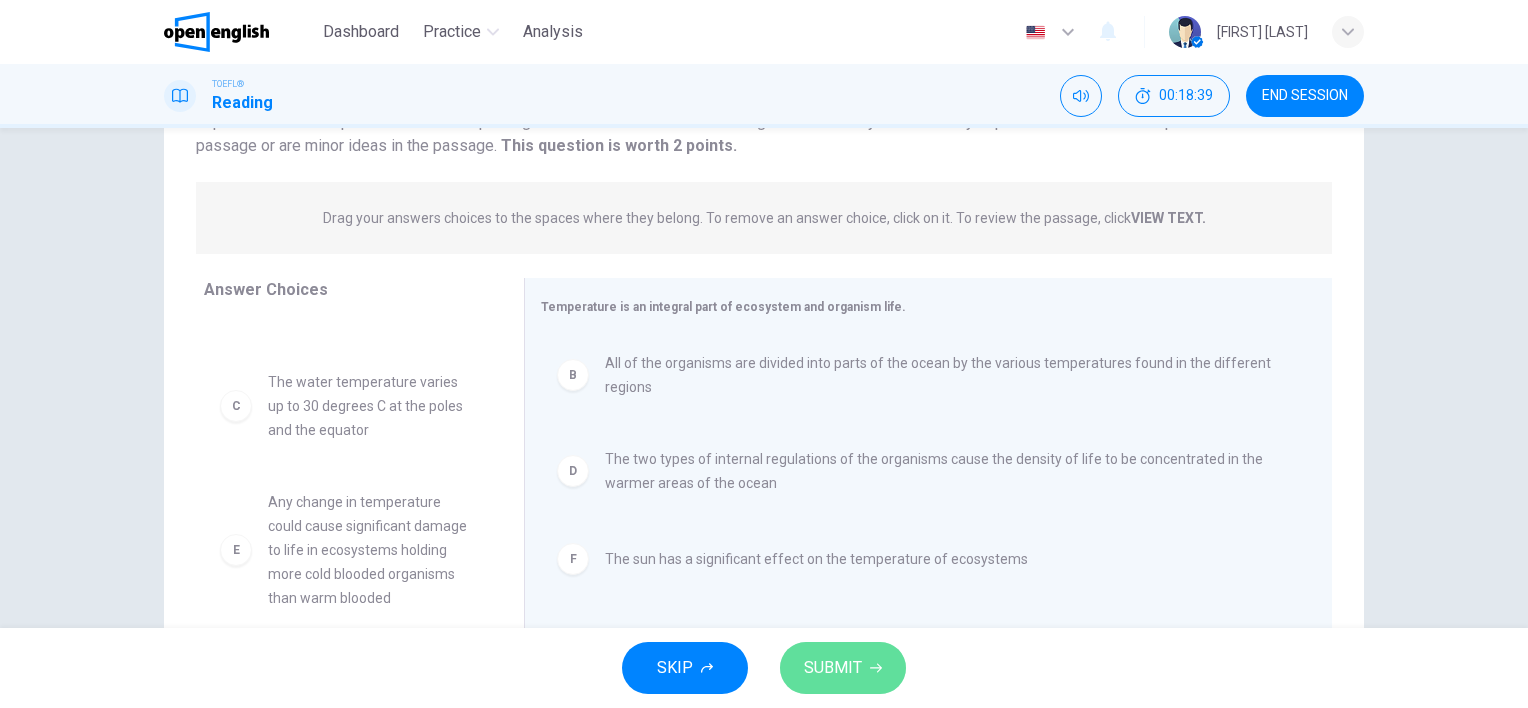 click on "SUBMIT" at bounding box center [843, 668] 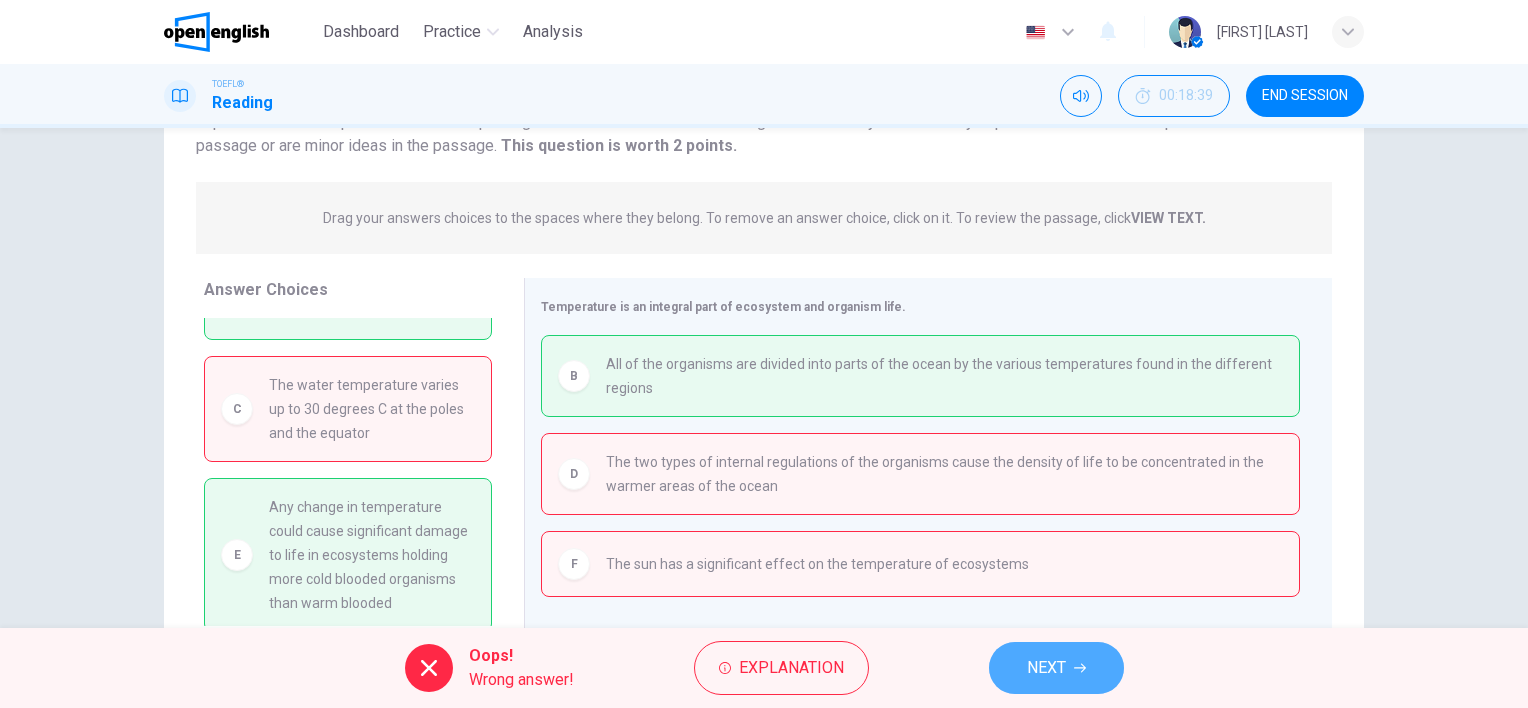 click on "NEXT" at bounding box center [1056, 668] 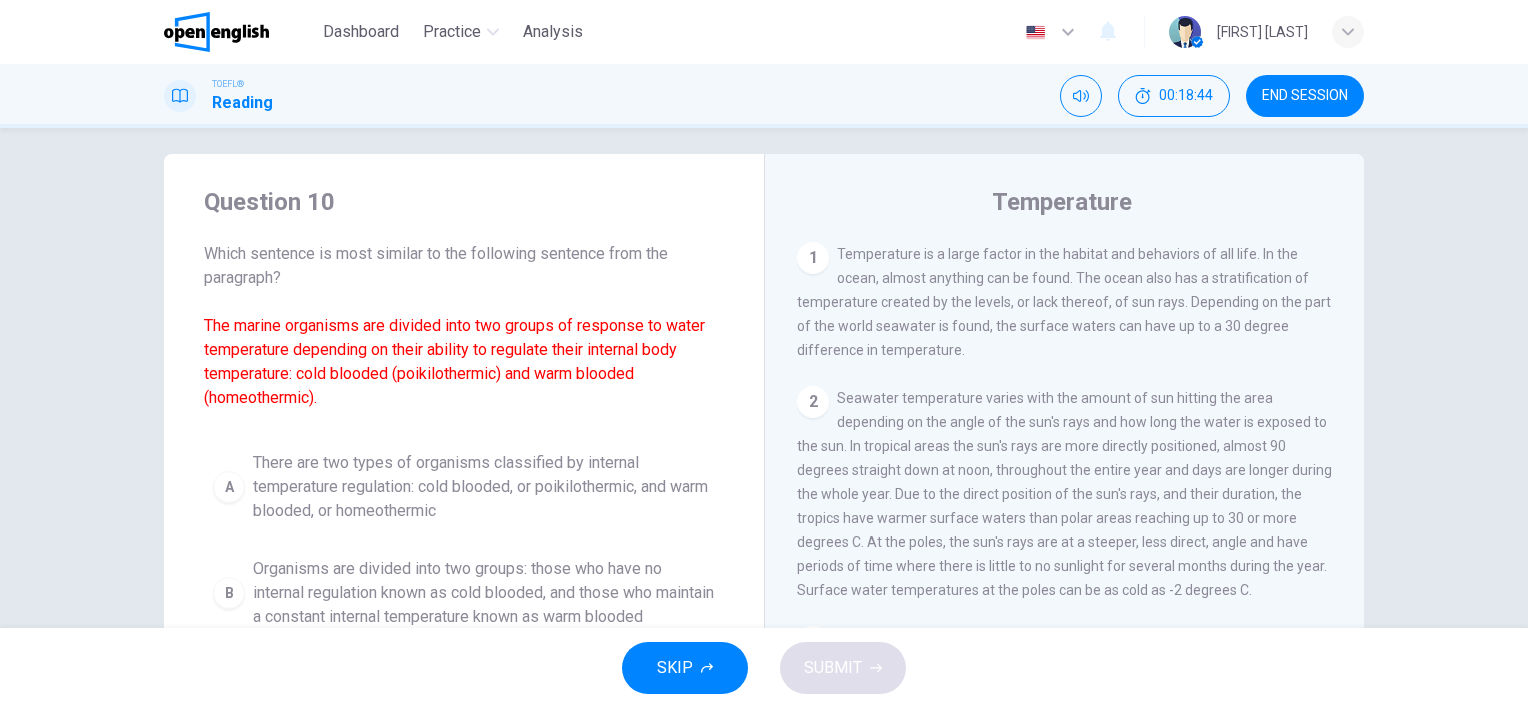 scroll, scrollTop: 0, scrollLeft: 0, axis: both 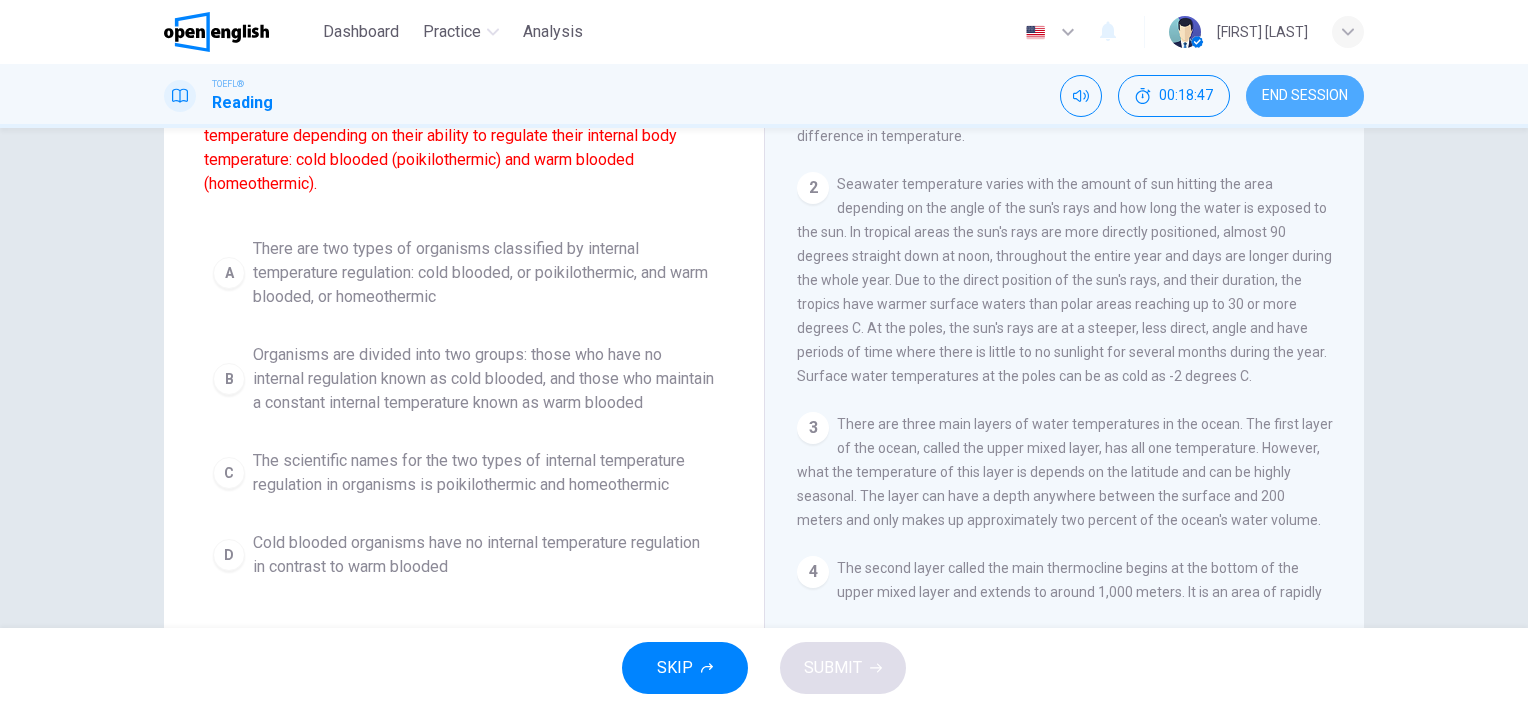 click on "END SESSION" at bounding box center [1305, 96] 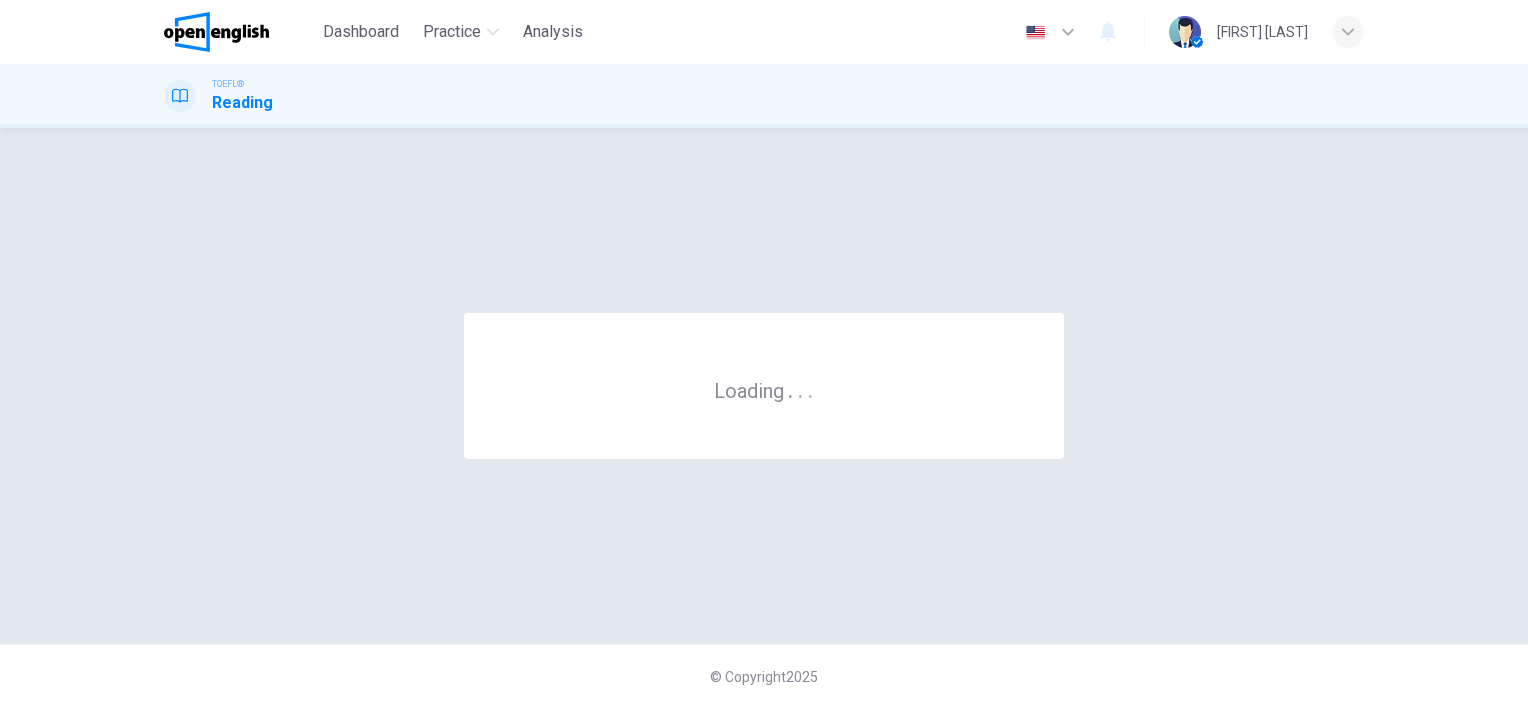 scroll, scrollTop: 0, scrollLeft: 0, axis: both 